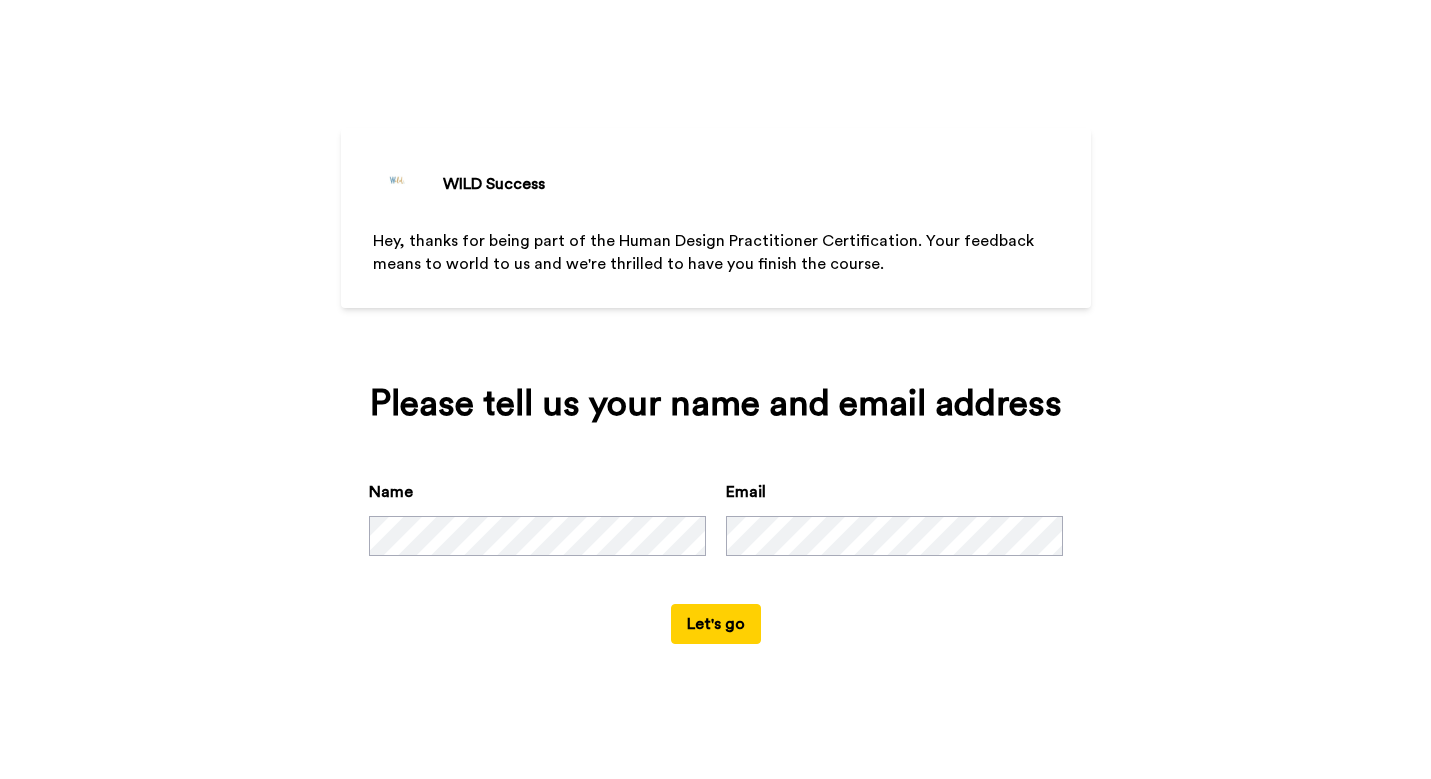scroll, scrollTop: 0, scrollLeft: 0, axis: both 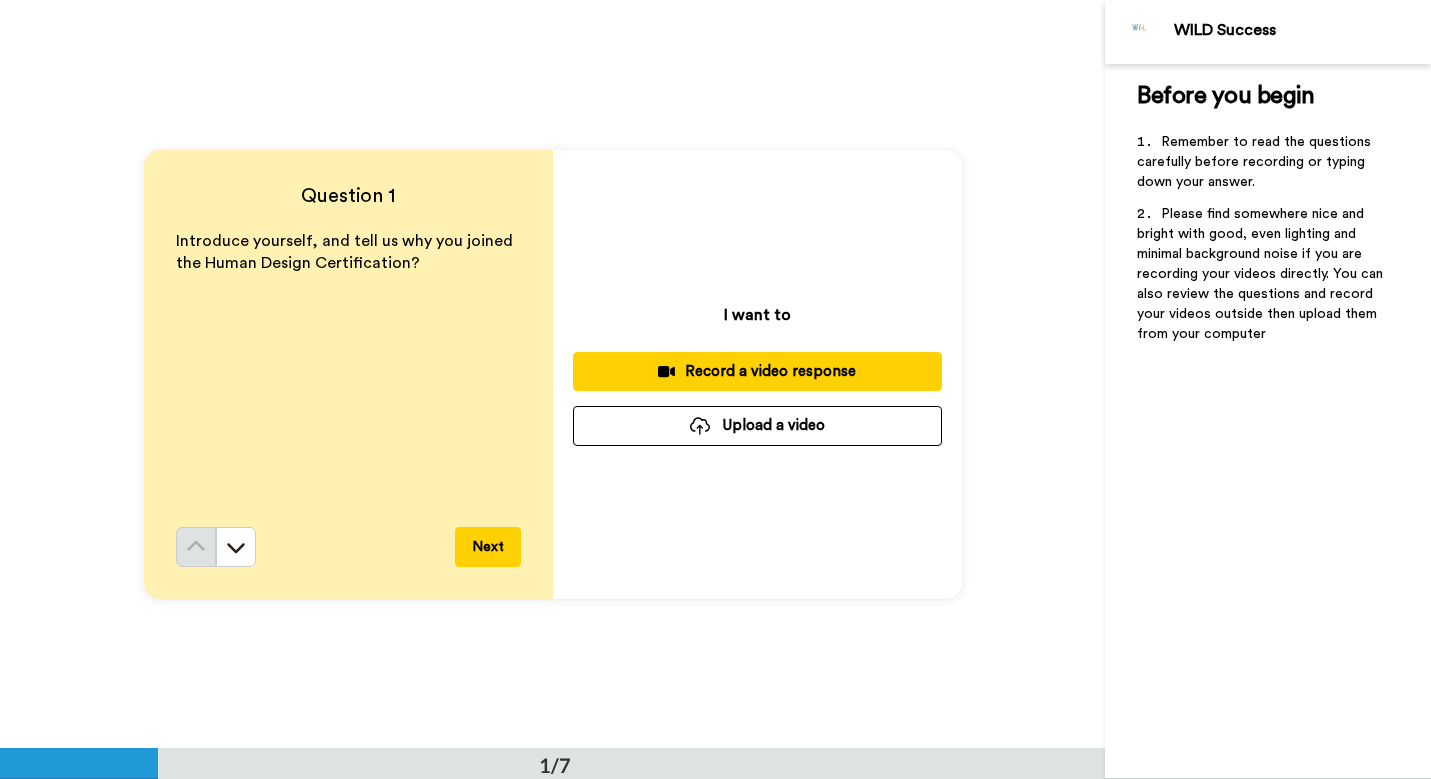 click on "Next" at bounding box center [488, 547] 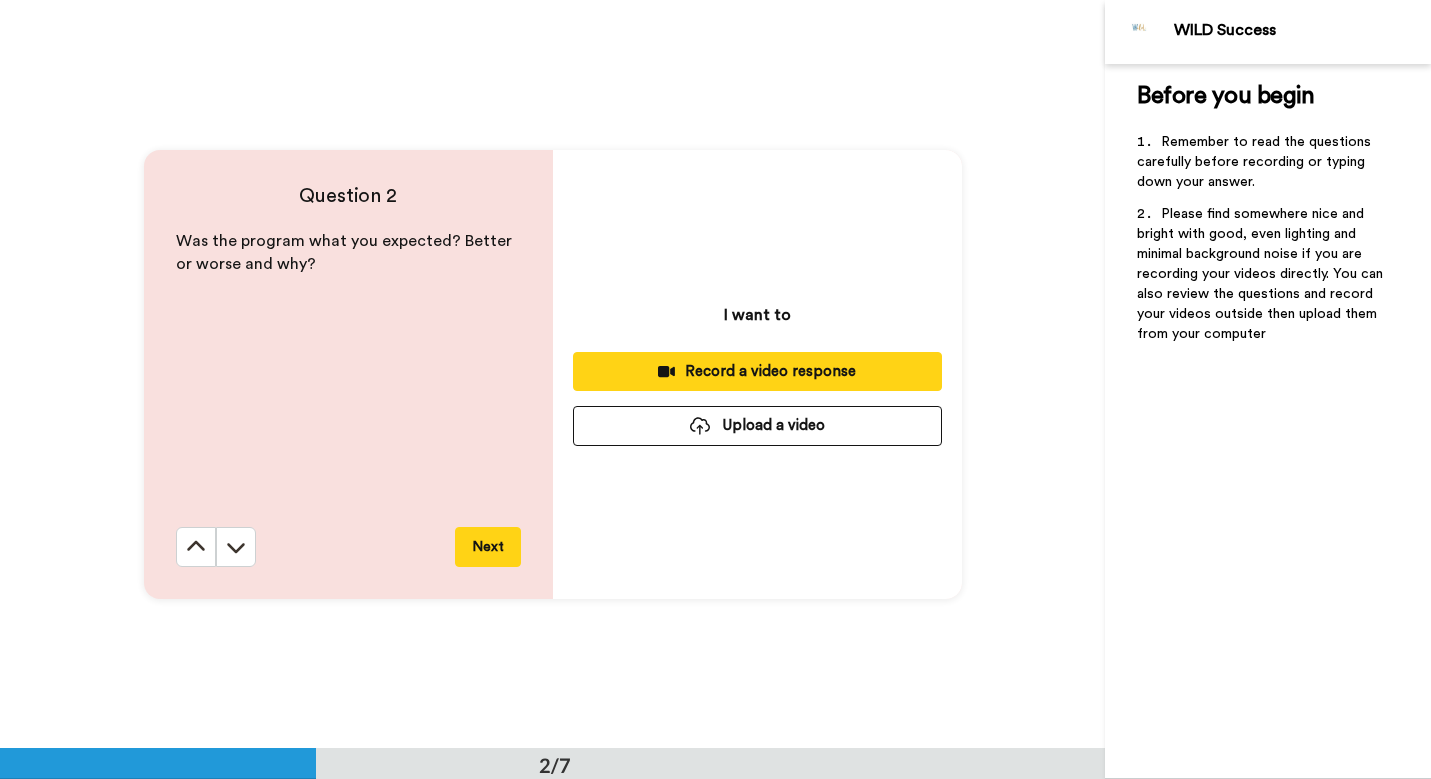 scroll, scrollTop: 749, scrollLeft: 0, axis: vertical 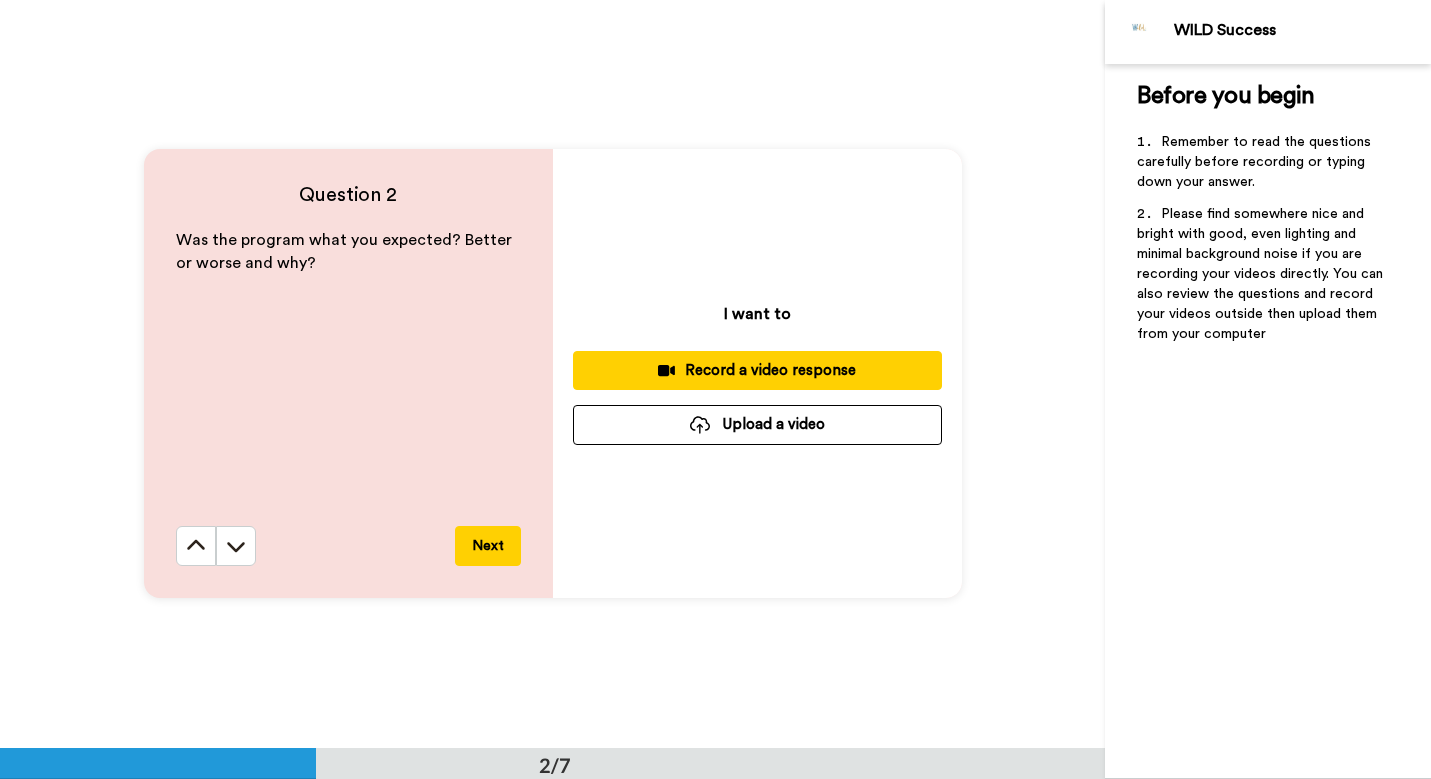 click on "Next" at bounding box center [488, 546] 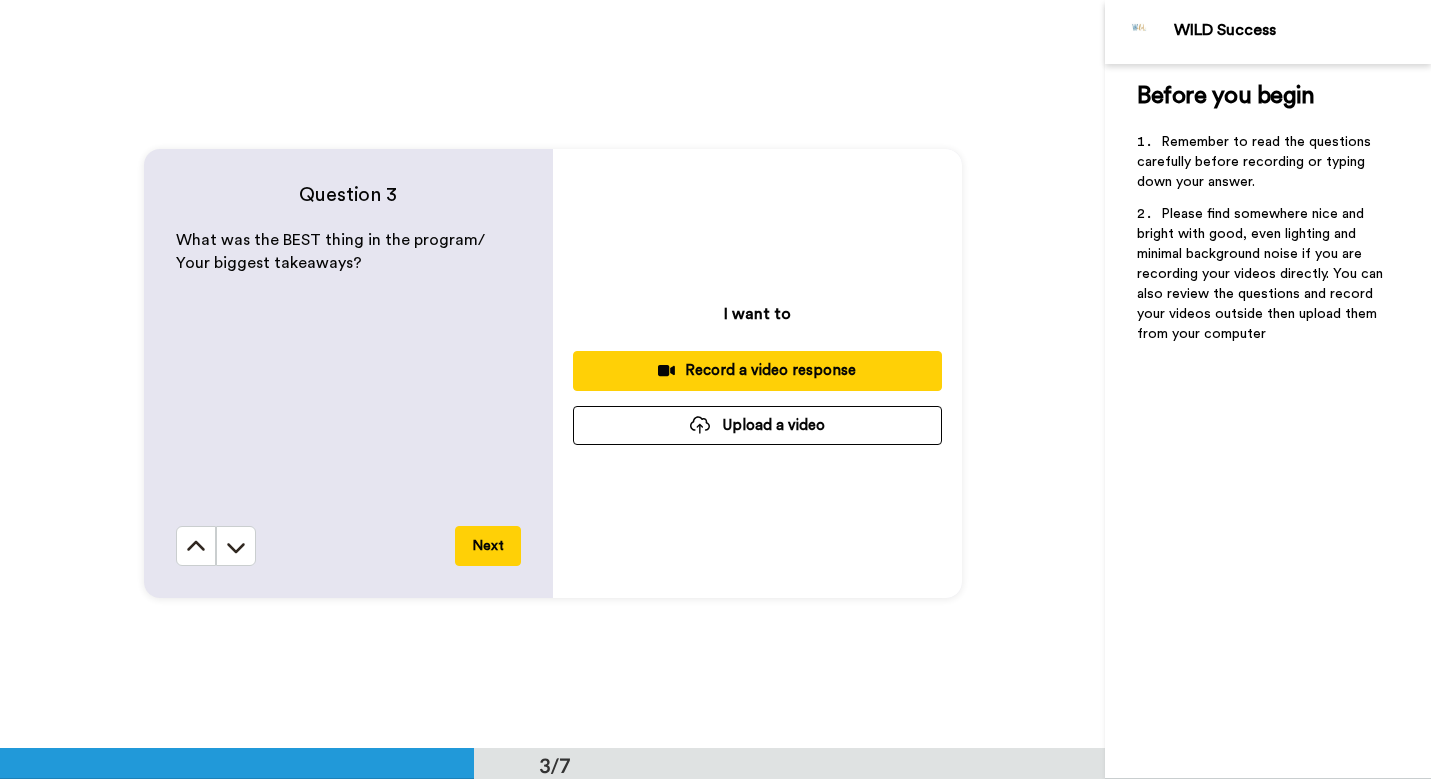 scroll, scrollTop: 1497, scrollLeft: 0, axis: vertical 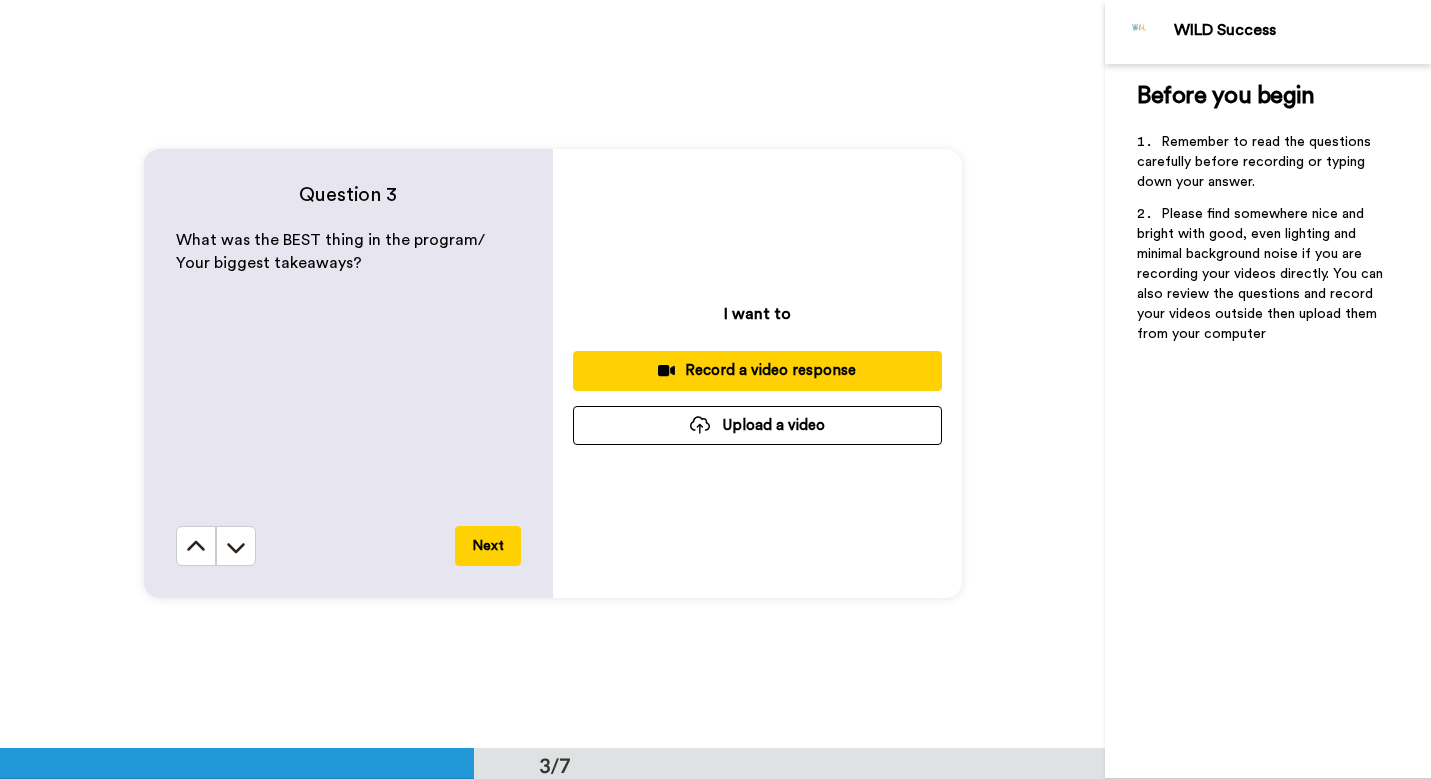 click on "Next" at bounding box center [488, 546] 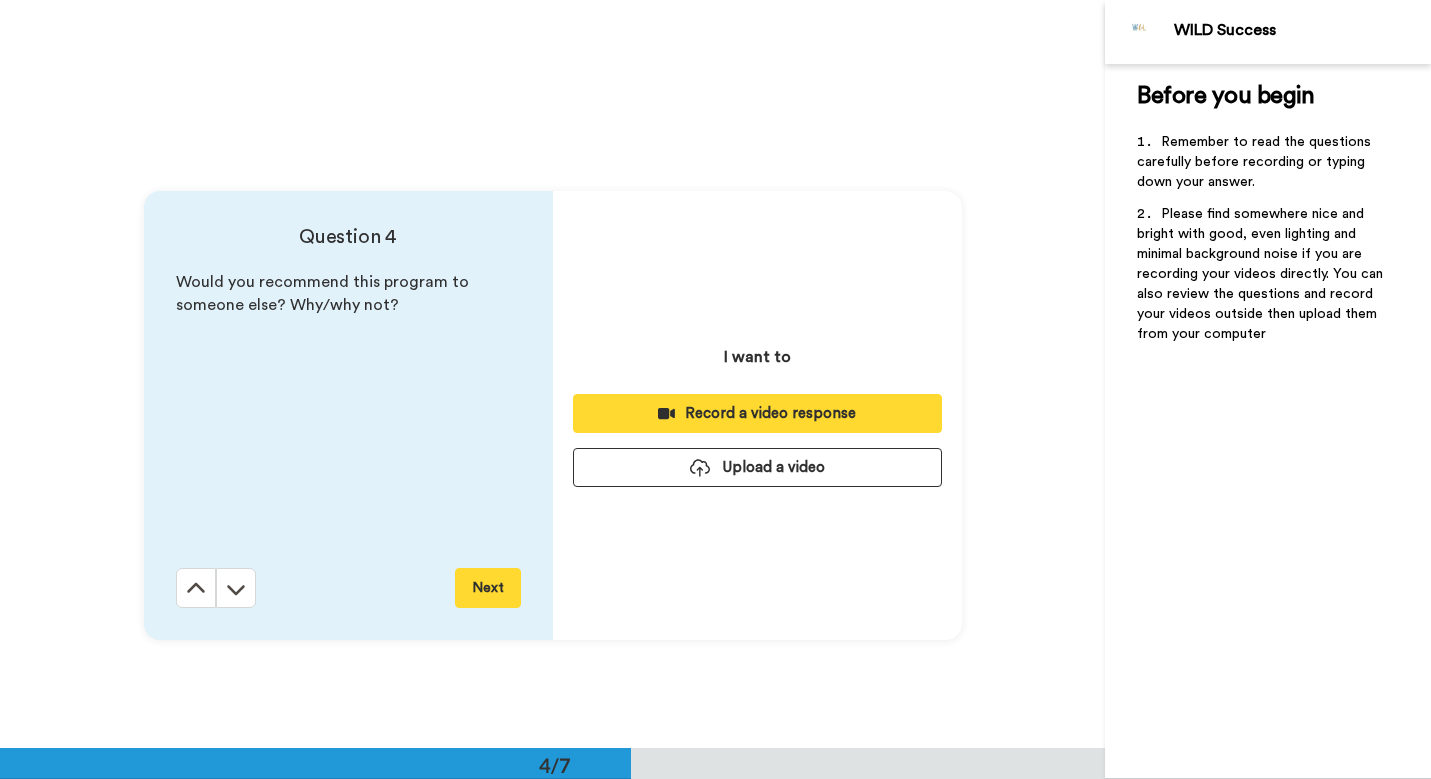 scroll, scrollTop: 2245, scrollLeft: 0, axis: vertical 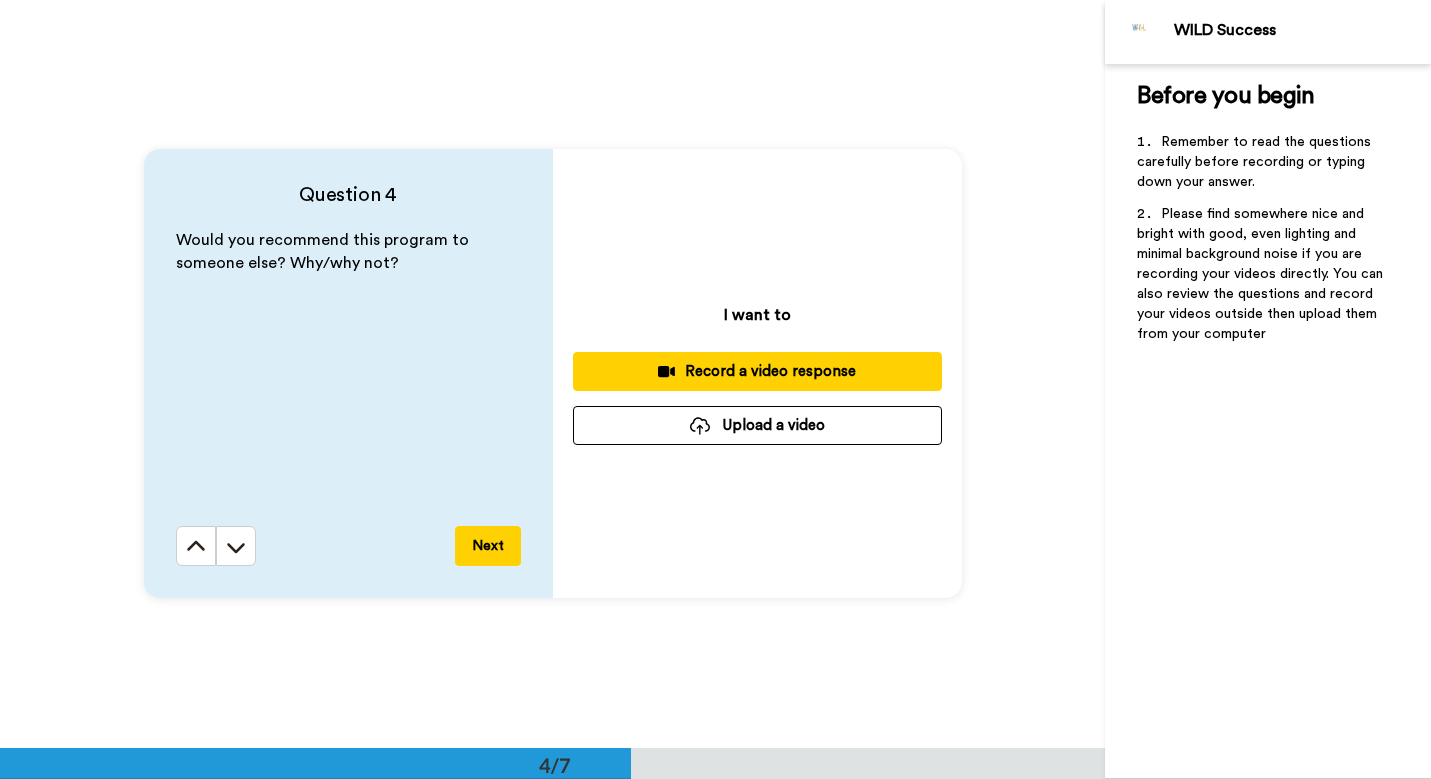 click on "Next" at bounding box center (488, 546) 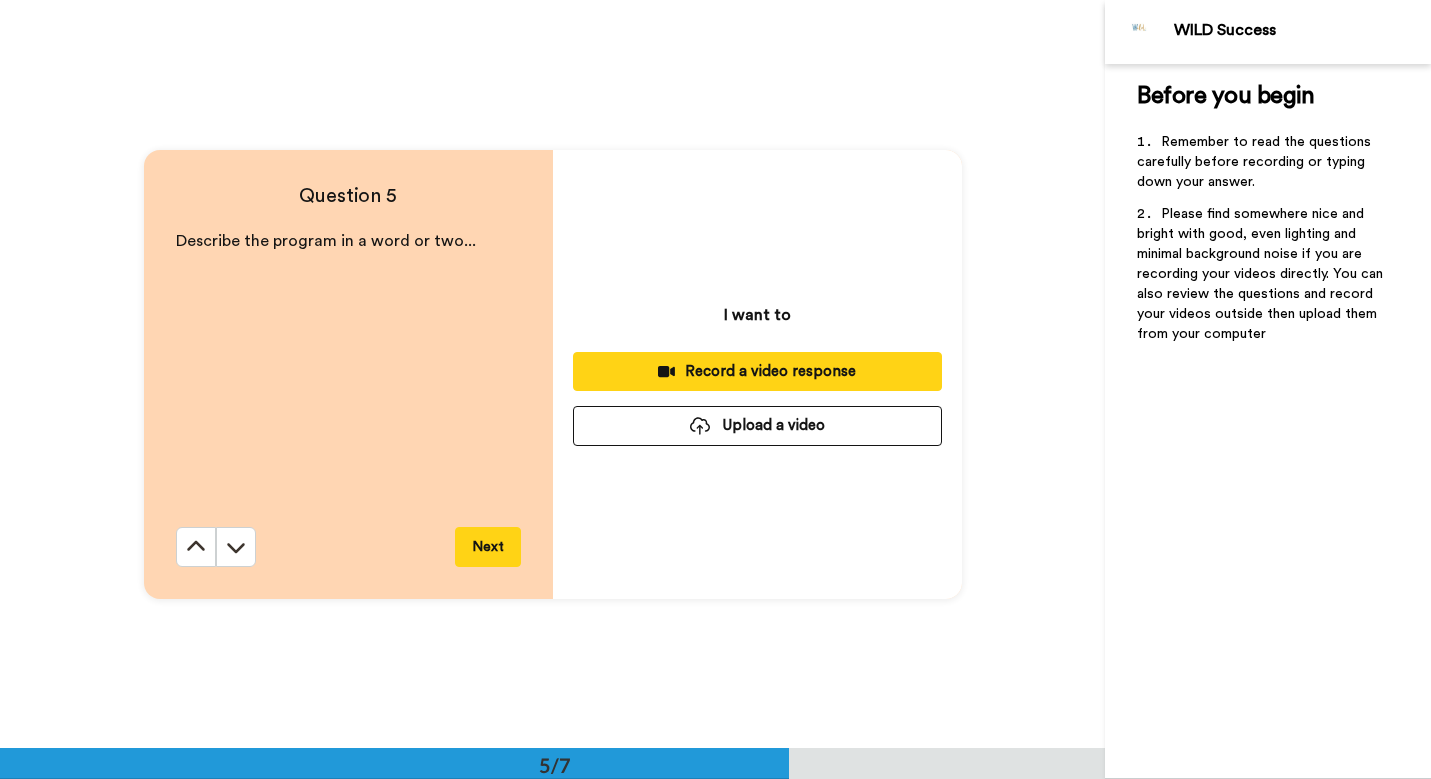 scroll, scrollTop: 2994, scrollLeft: 0, axis: vertical 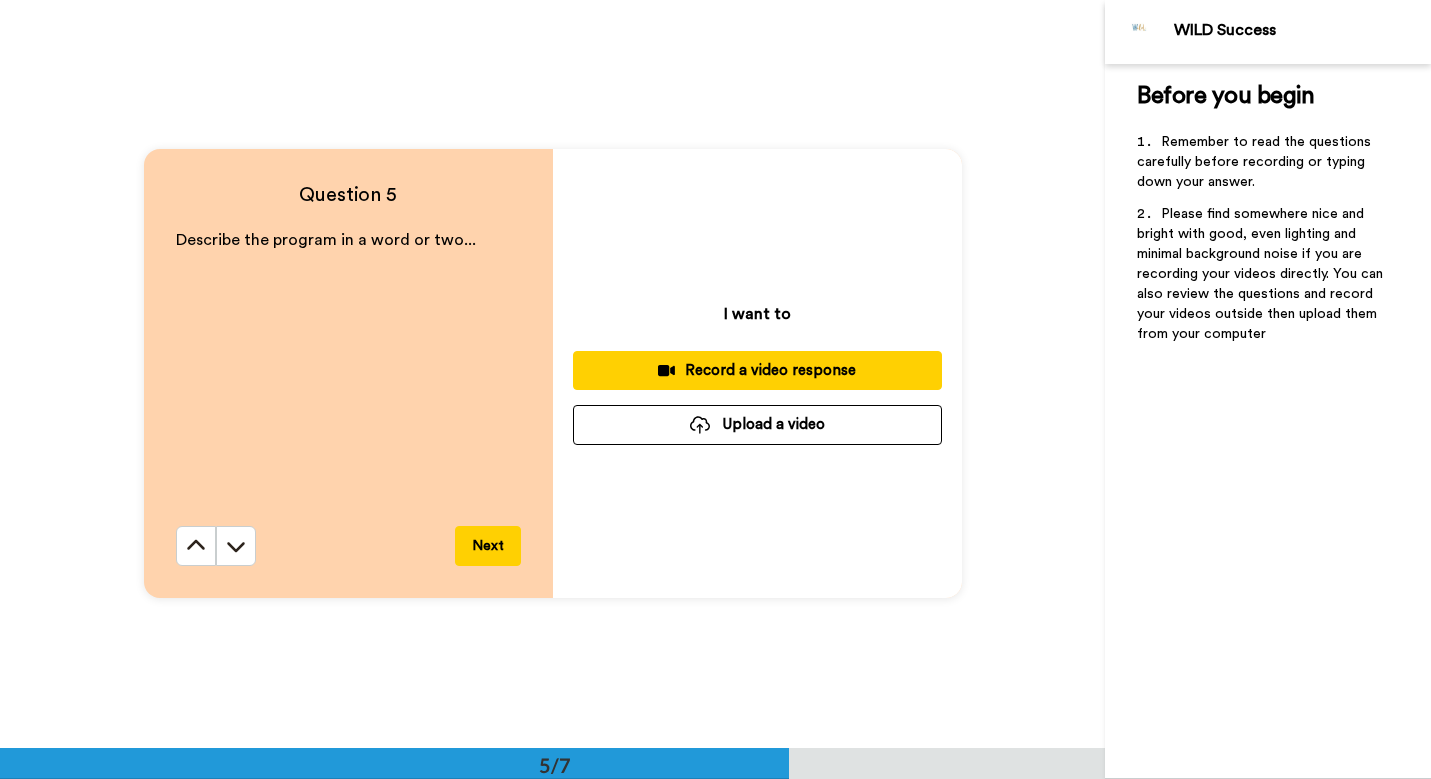 click on "Next" at bounding box center (488, 546) 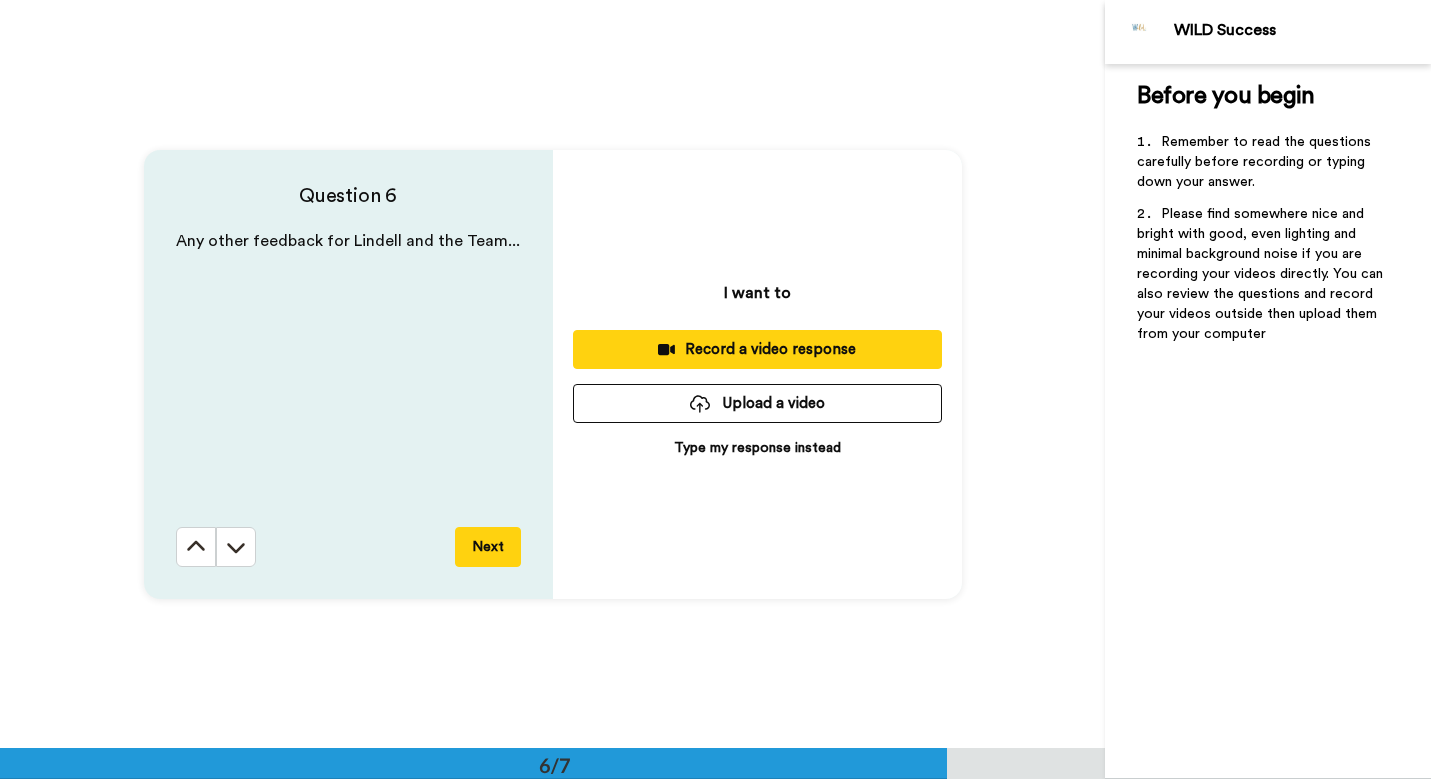 scroll, scrollTop: 3742, scrollLeft: 0, axis: vertical 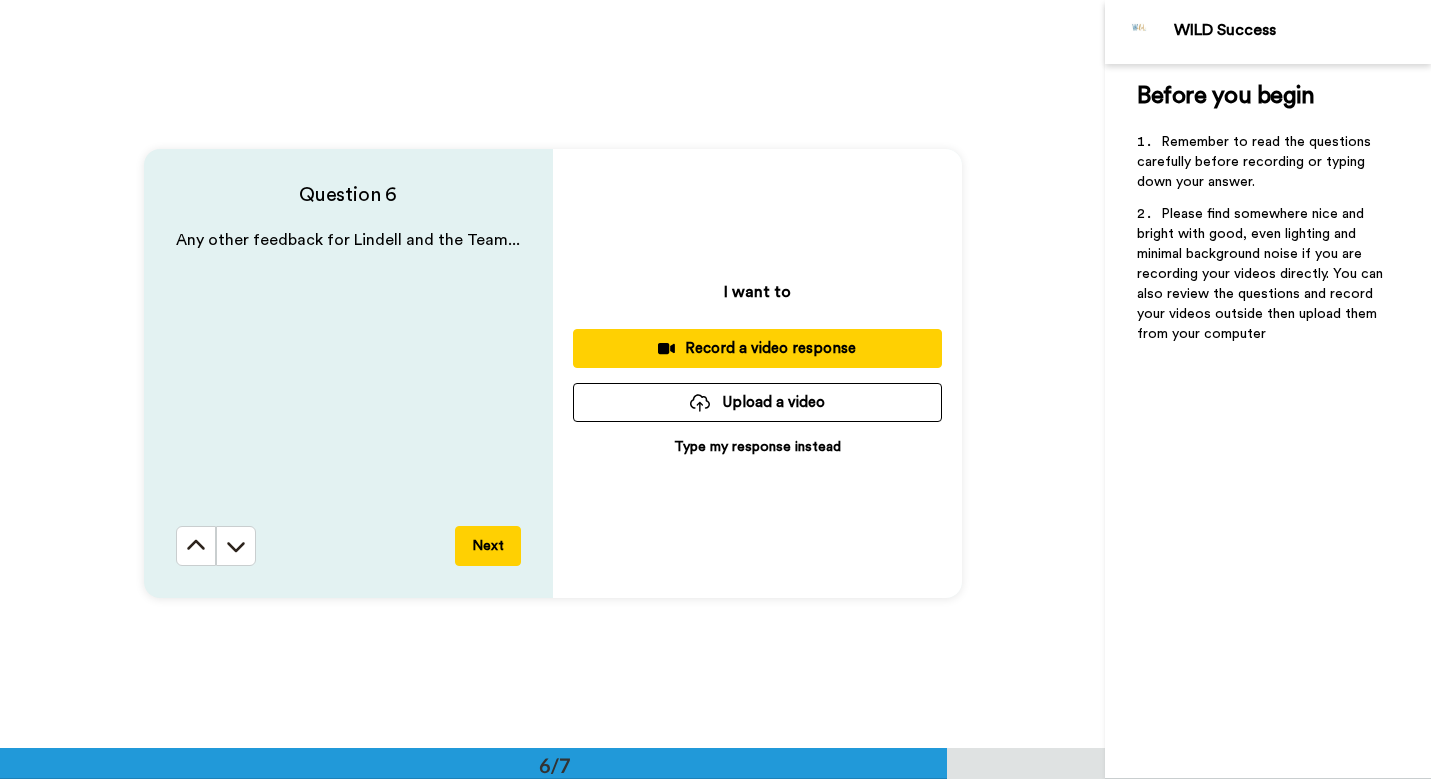 click on "Next" at bounding box center (488, 546) 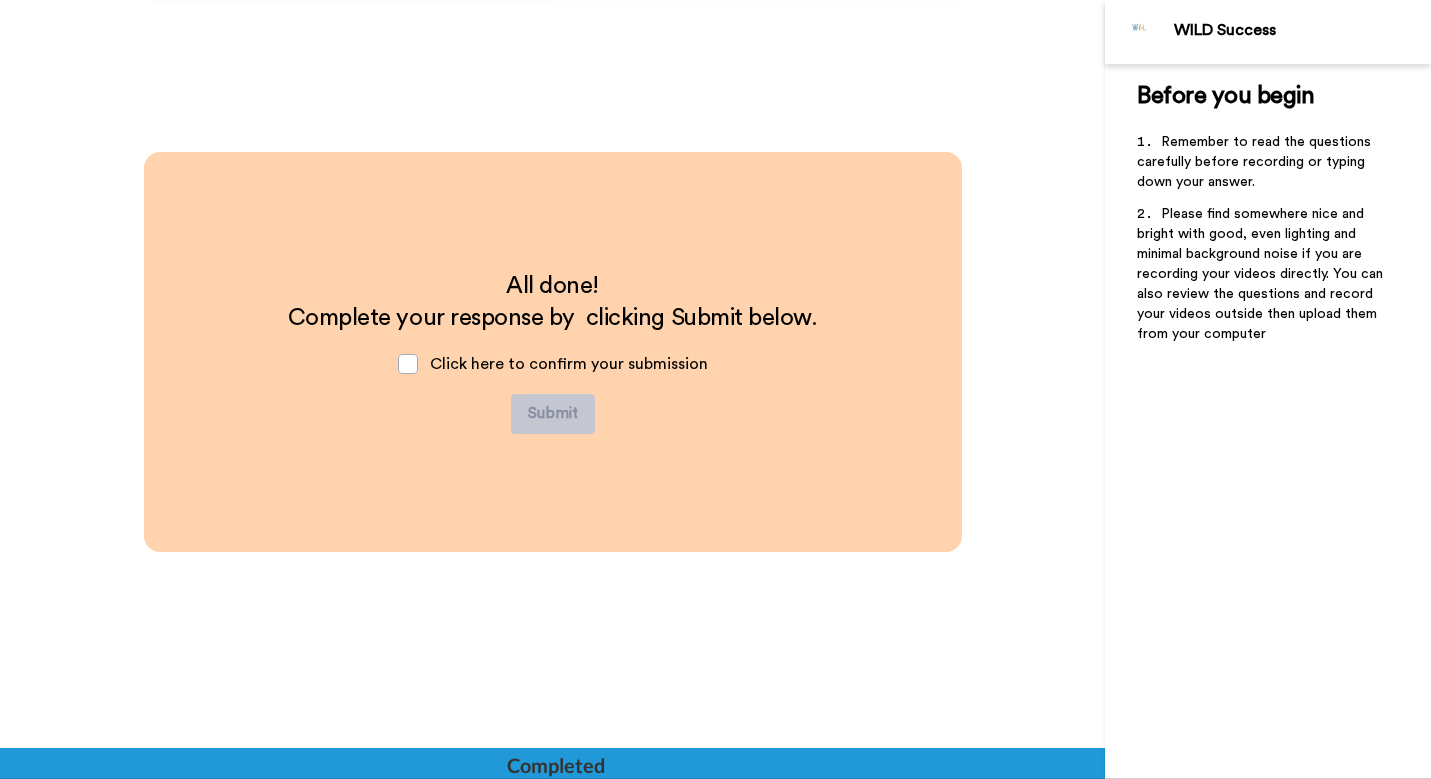 scroll, scrollTop: 4340, scrollLeft: 0, axis: vertical 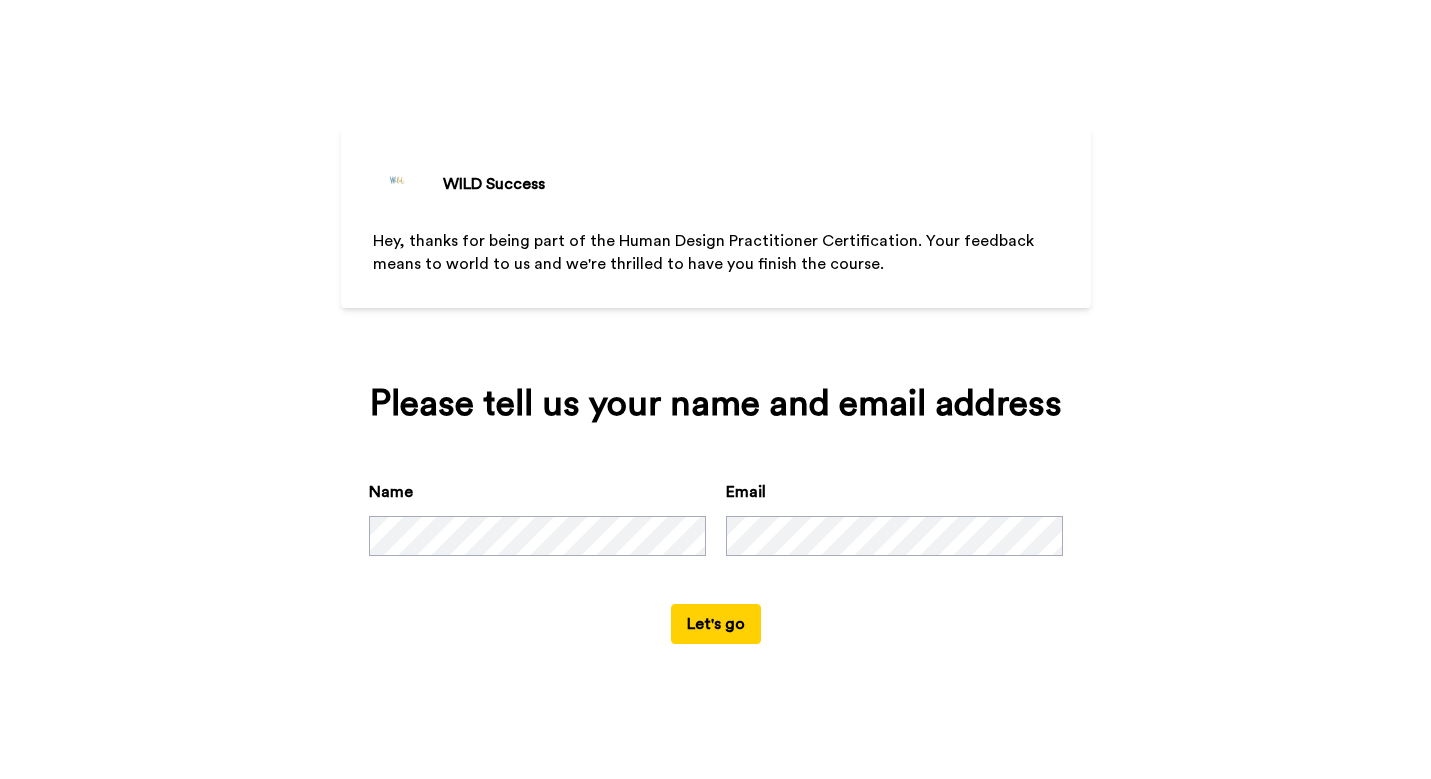 click on "Let's go" at bounding box center [716, 624] 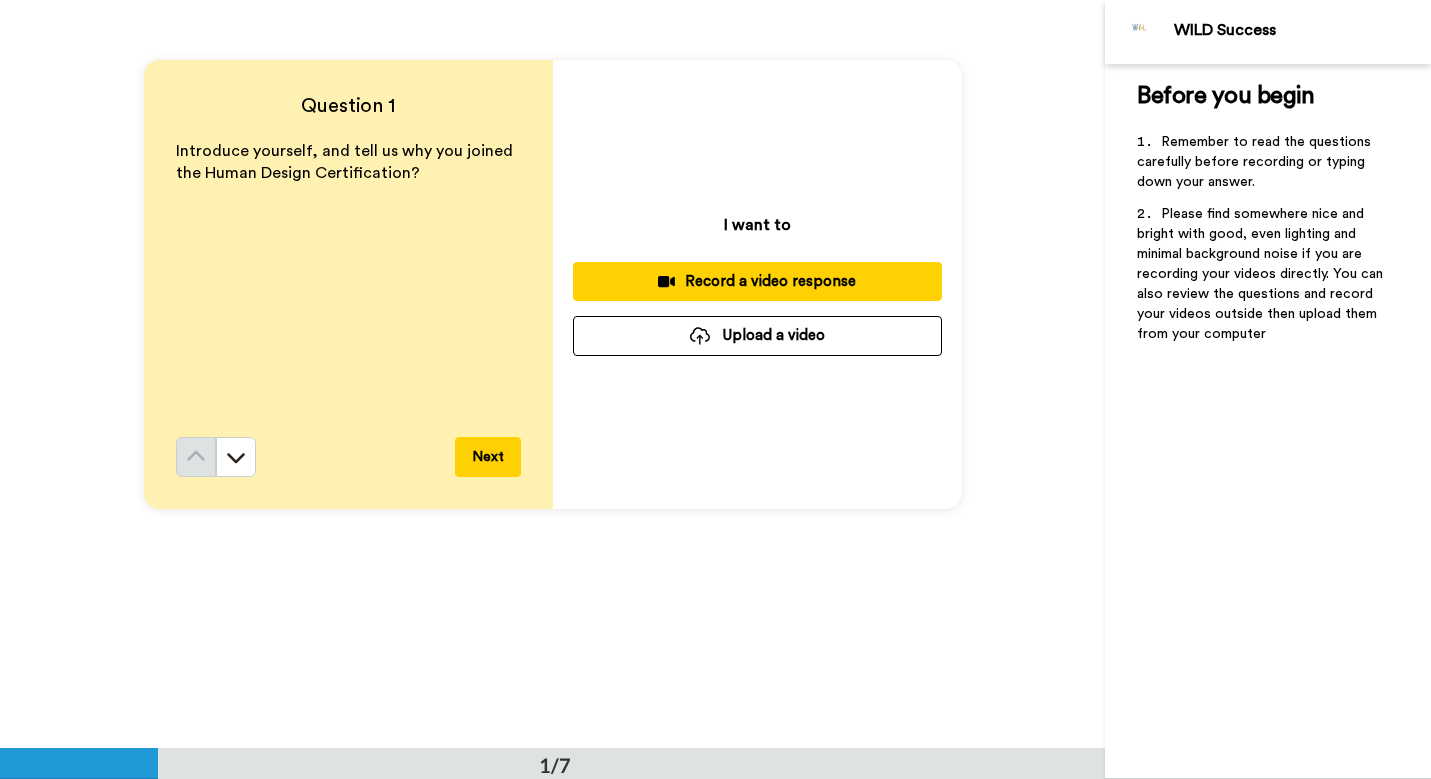 scroll, scrollTop: 95, scrollLeft: 0, axis: vertical 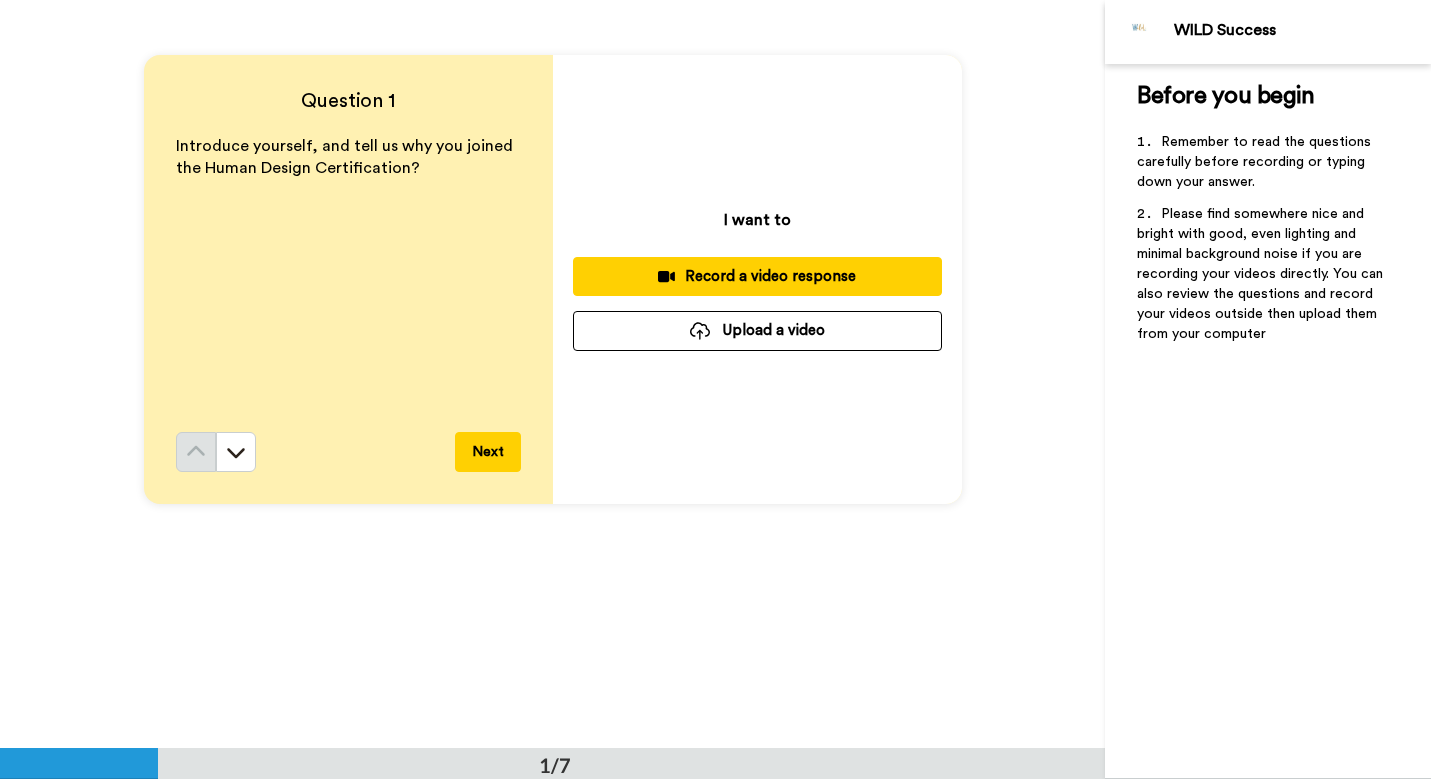 click on "Record a video response" at bounding box center (757, 276) 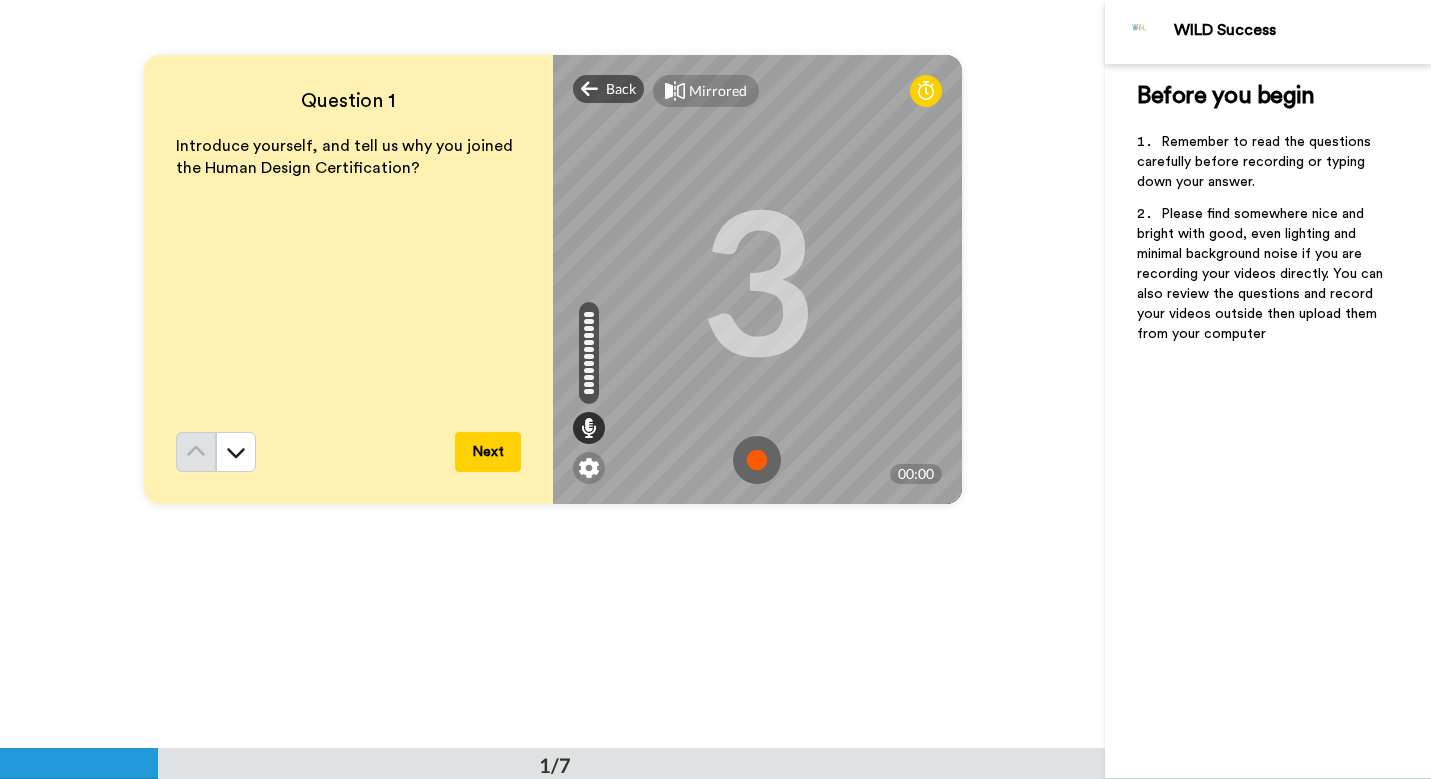 click at bounding box center [757, 460] 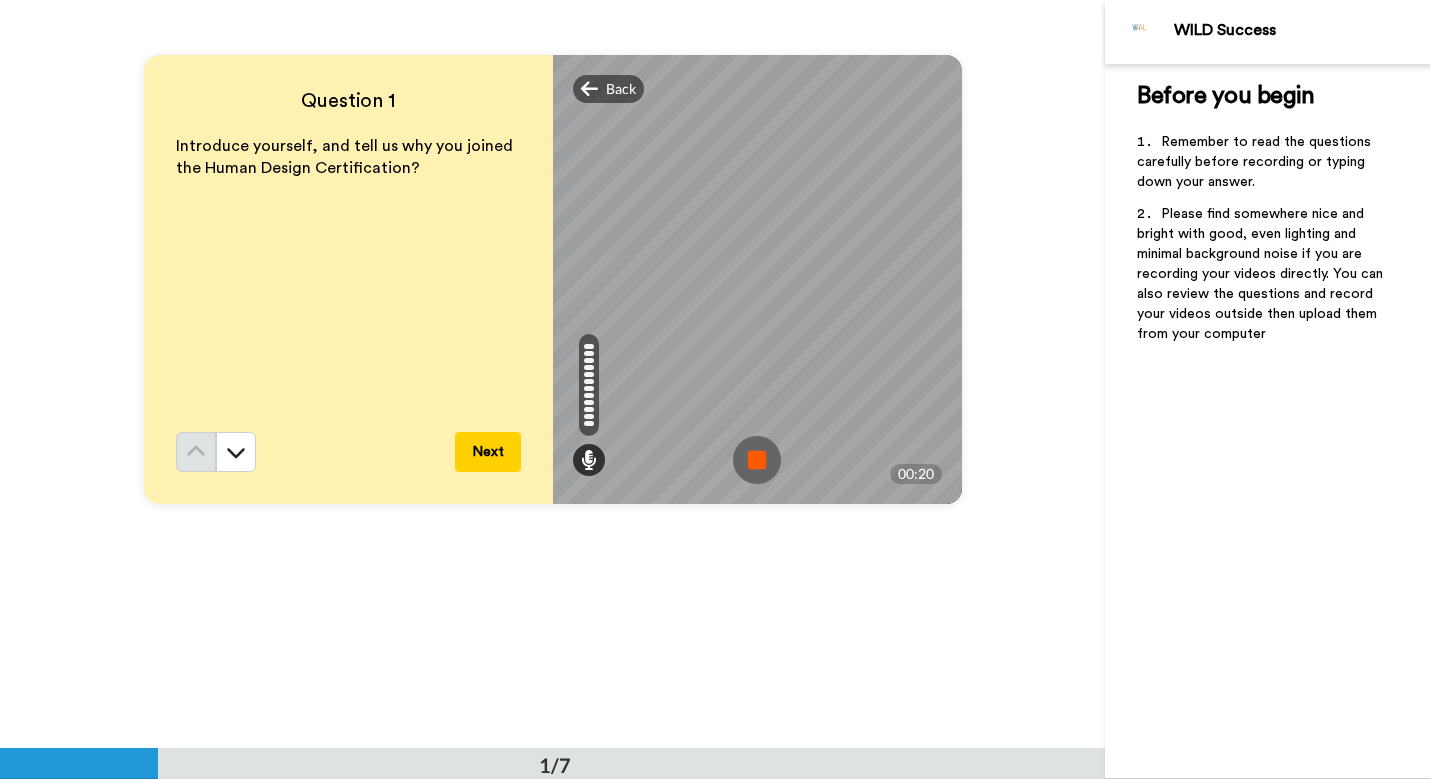 click at bounding box center (757, 460) 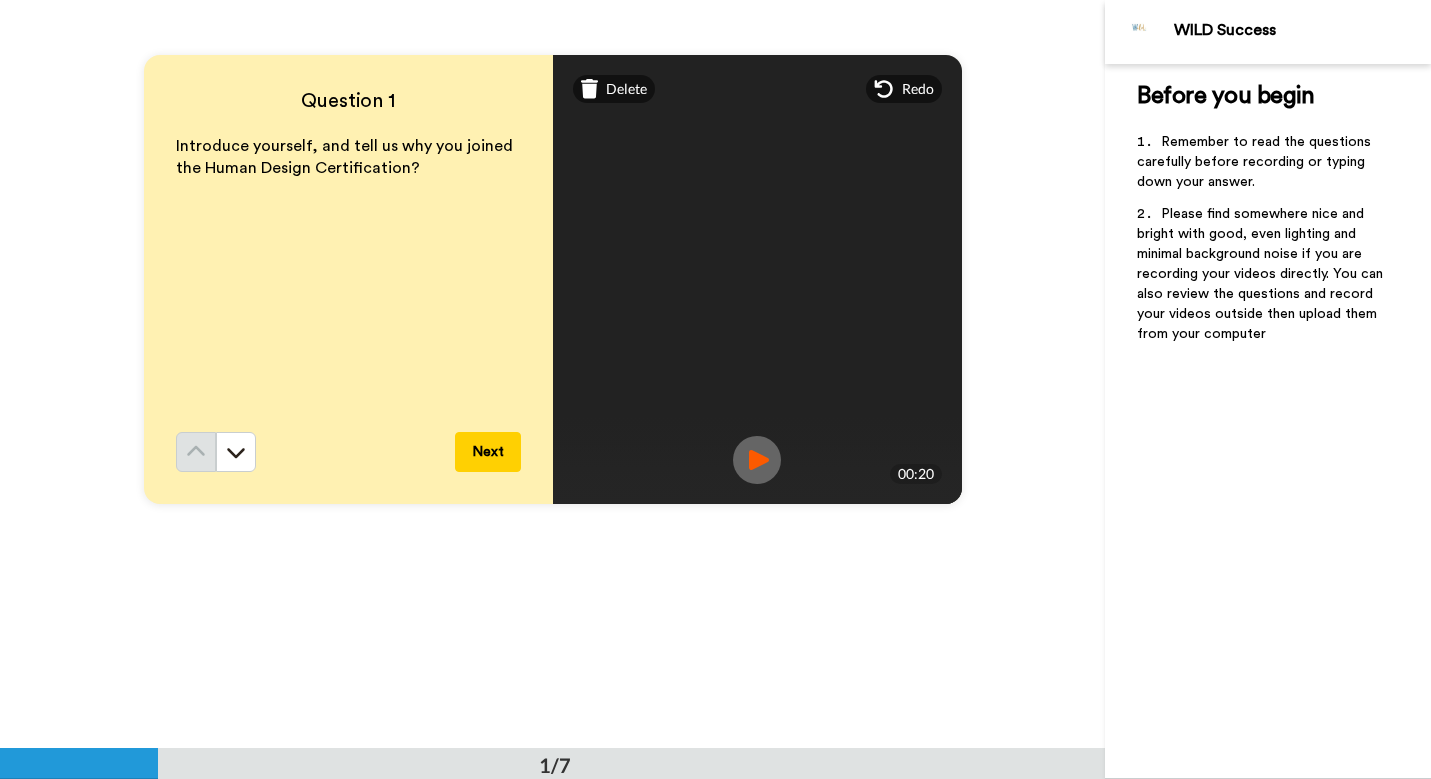 click at bounding box center [757, 460] 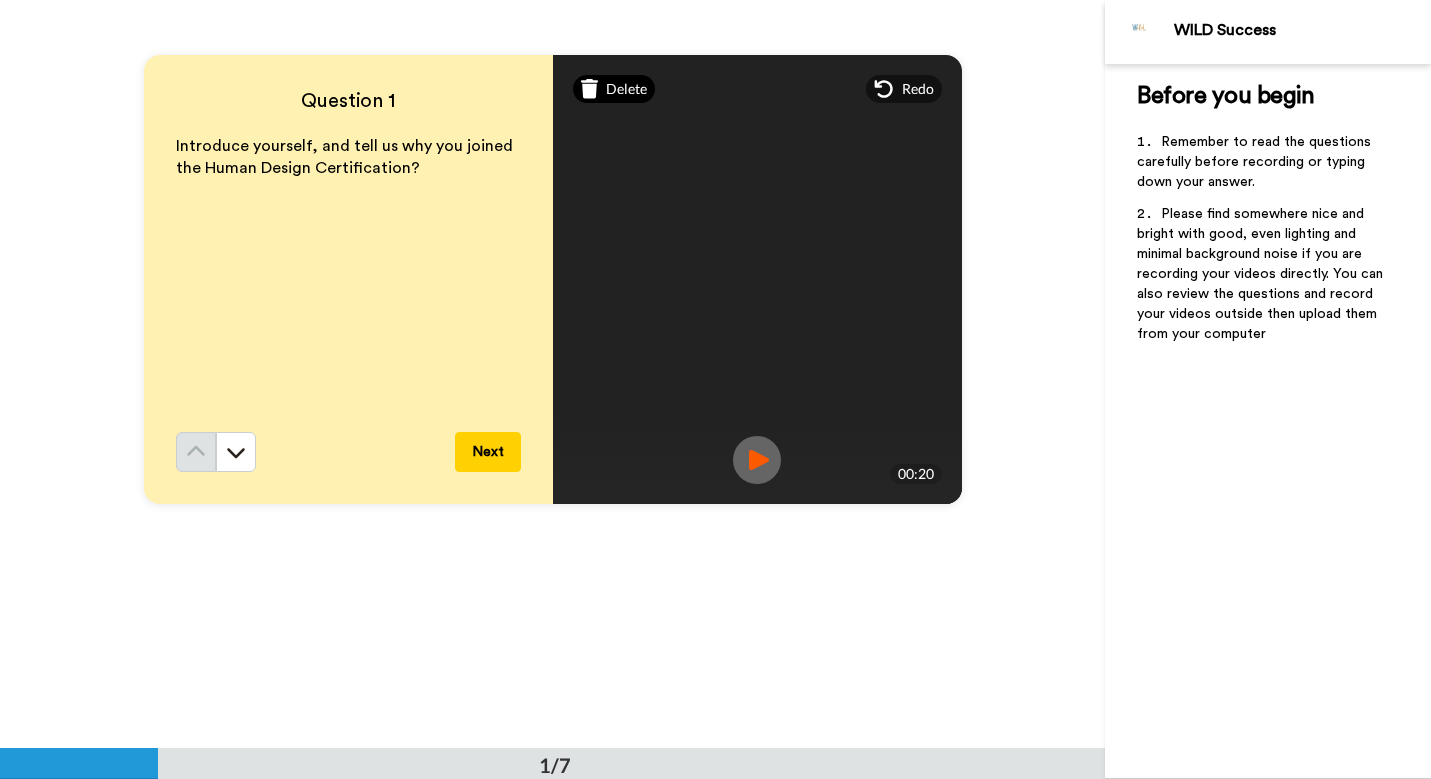click on "Delete" at bounding box center (626, 89) 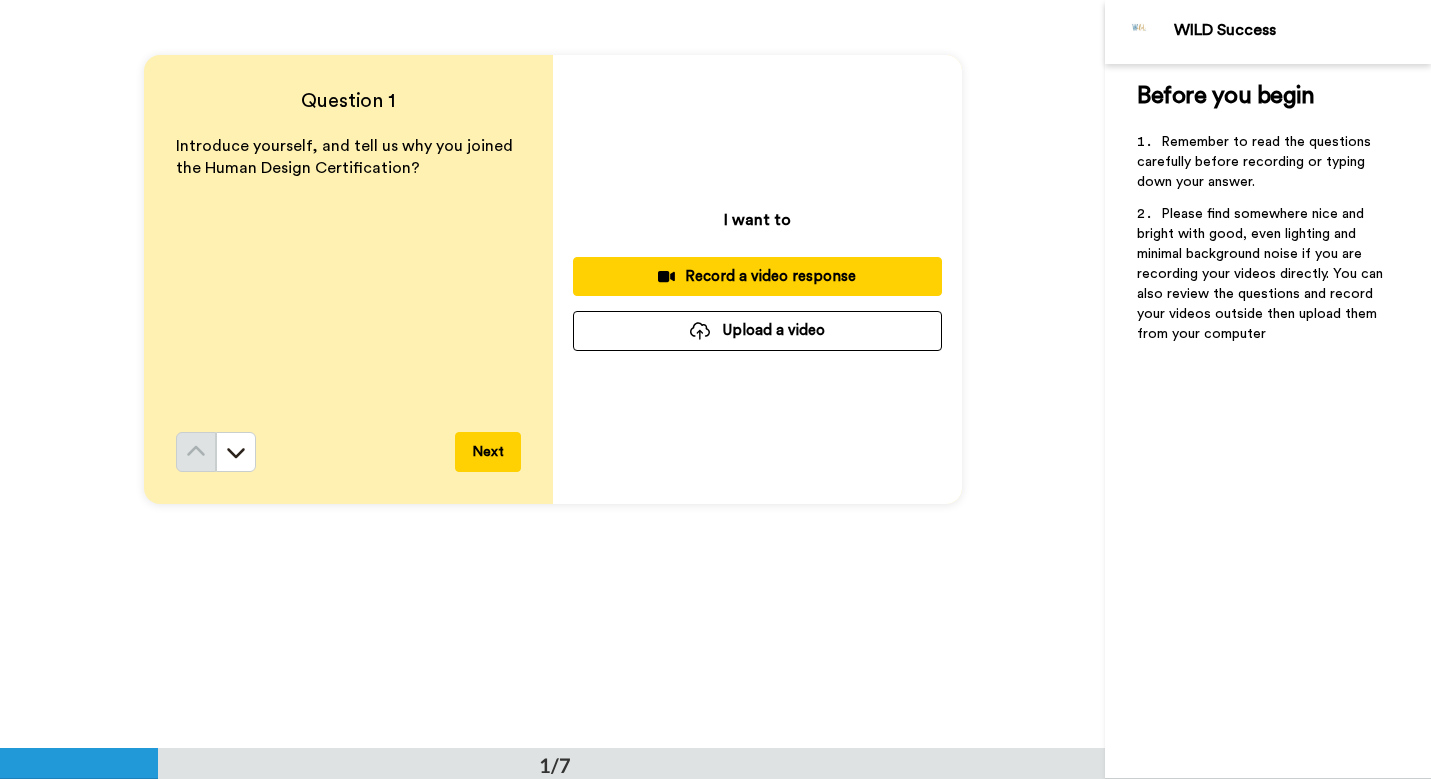 click on "Record a video response" at bounding box center (757, 276) 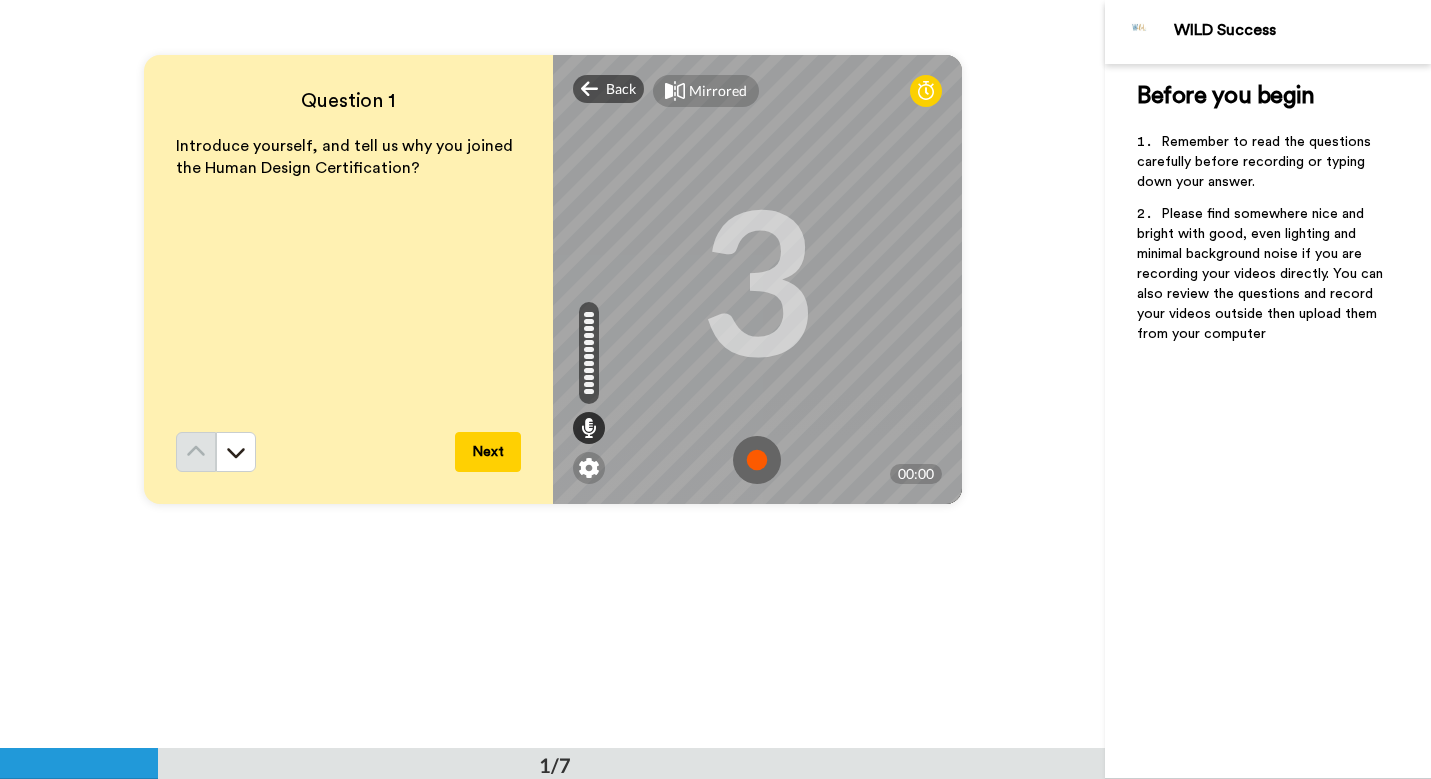 click at bounding box center (757, 460) 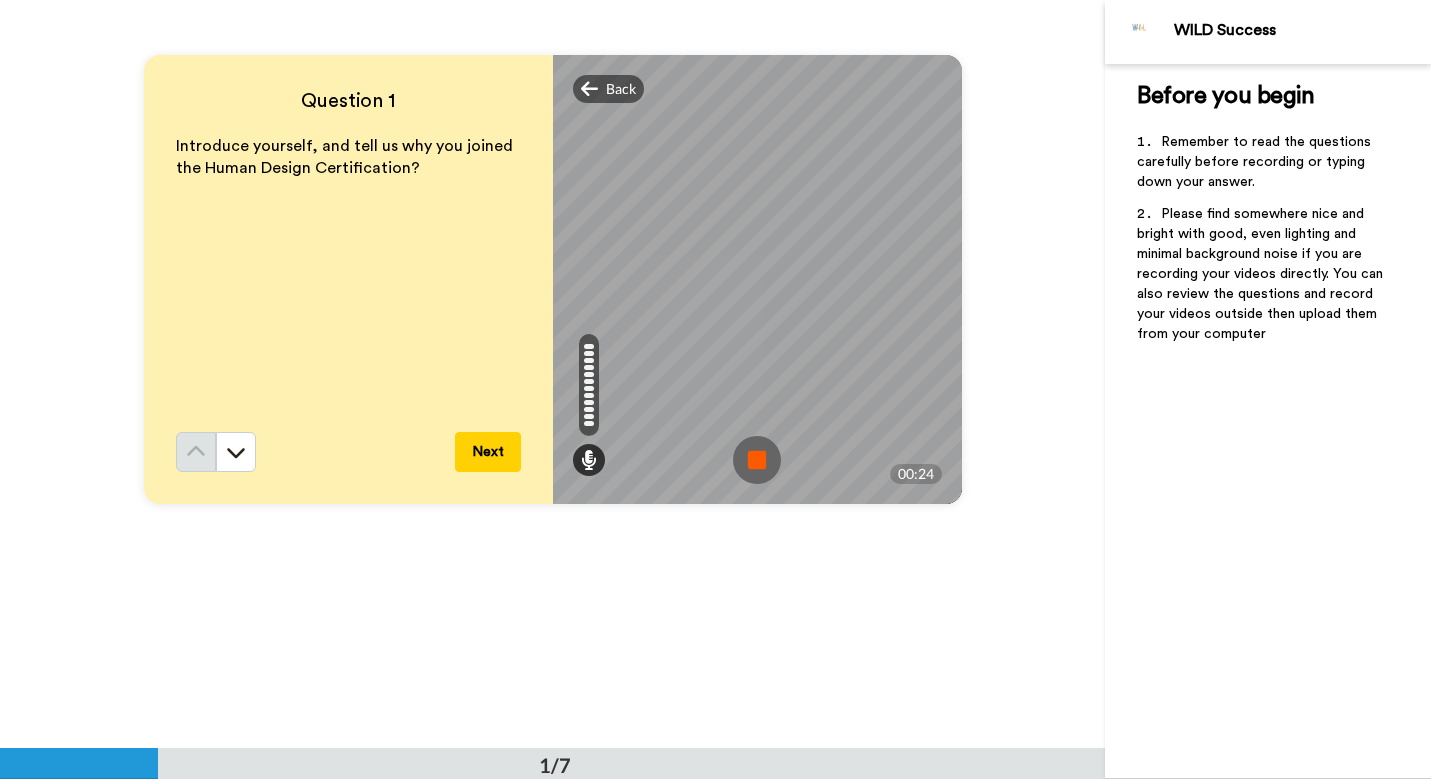 click at bounding box center (757, 460) 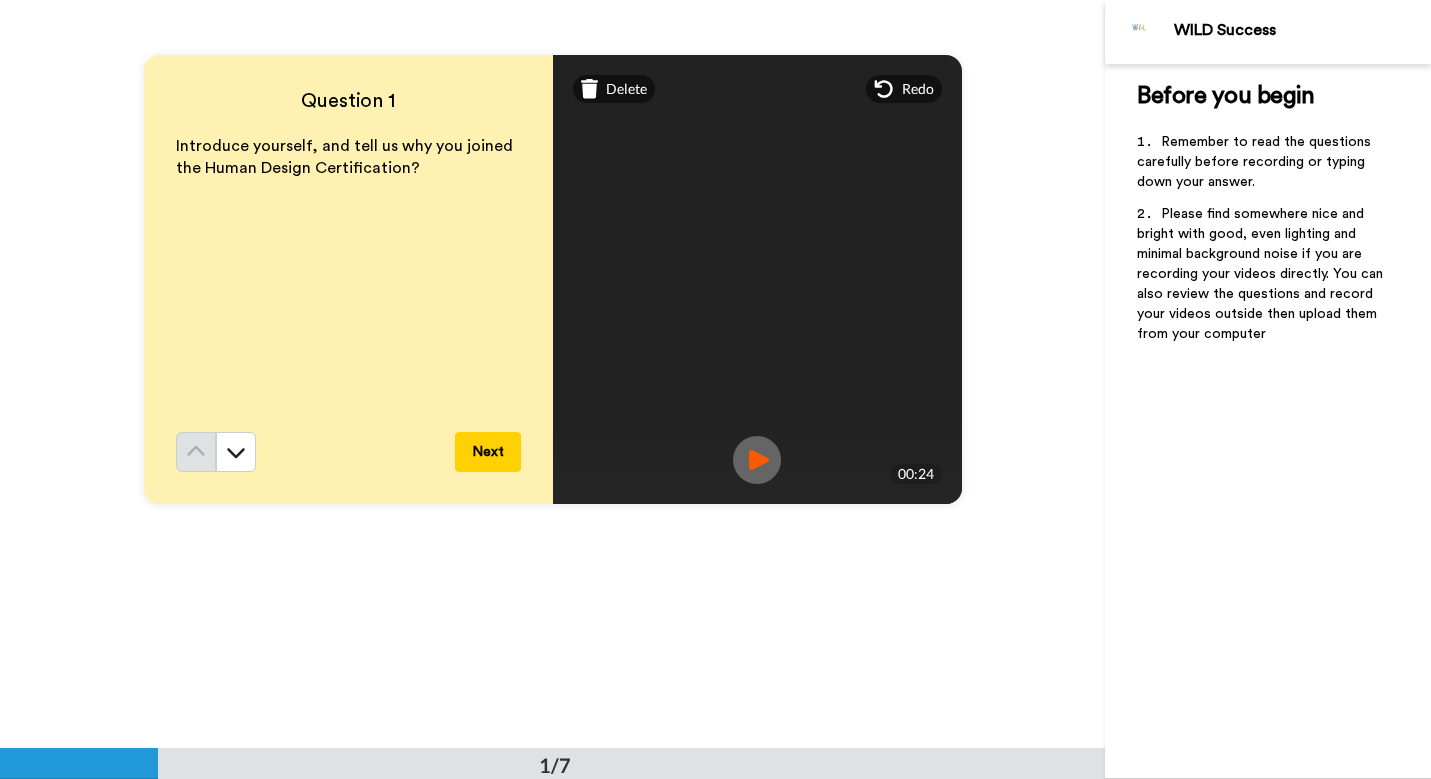 click at bounding box center (757, 460) 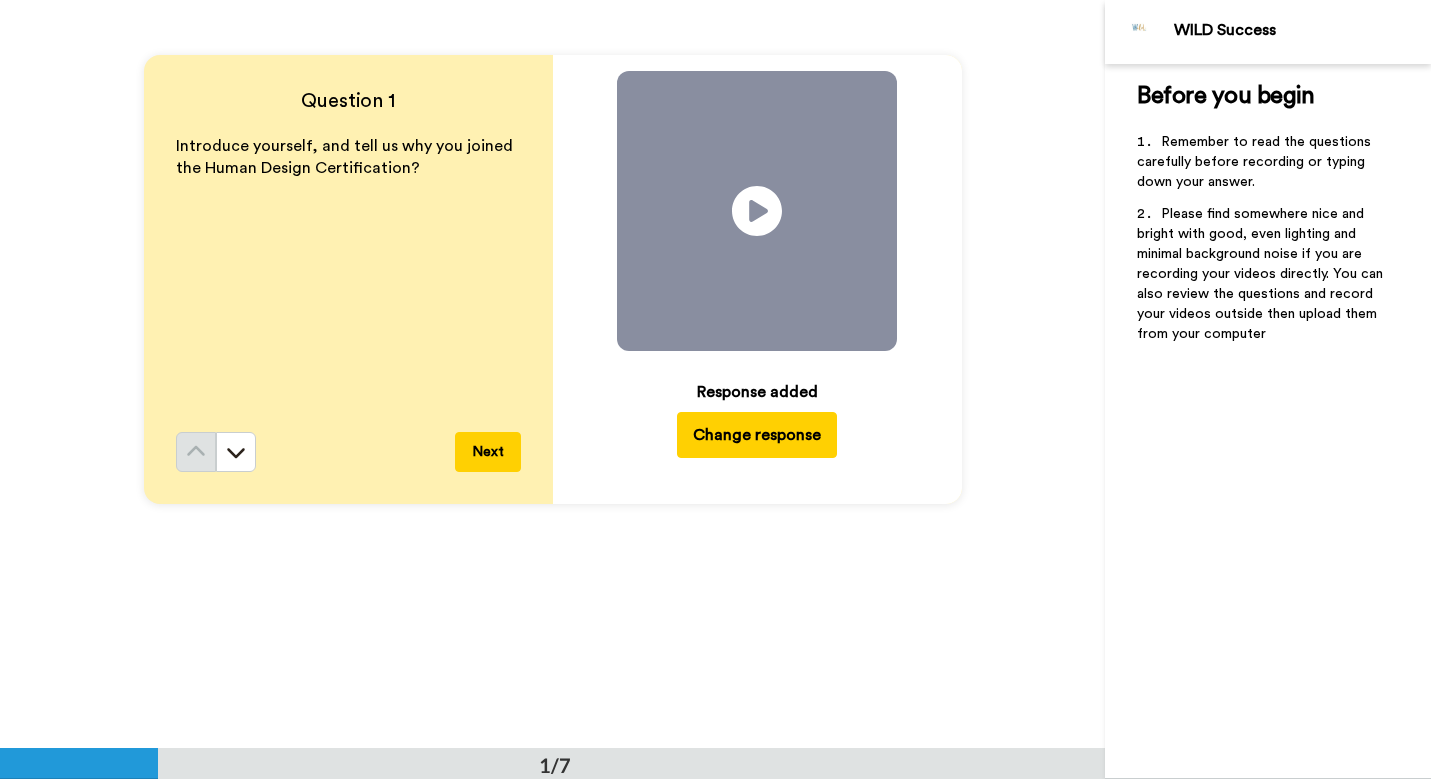 scroll, scrollTop: 749, scrollLeft: 0, axis: vertical 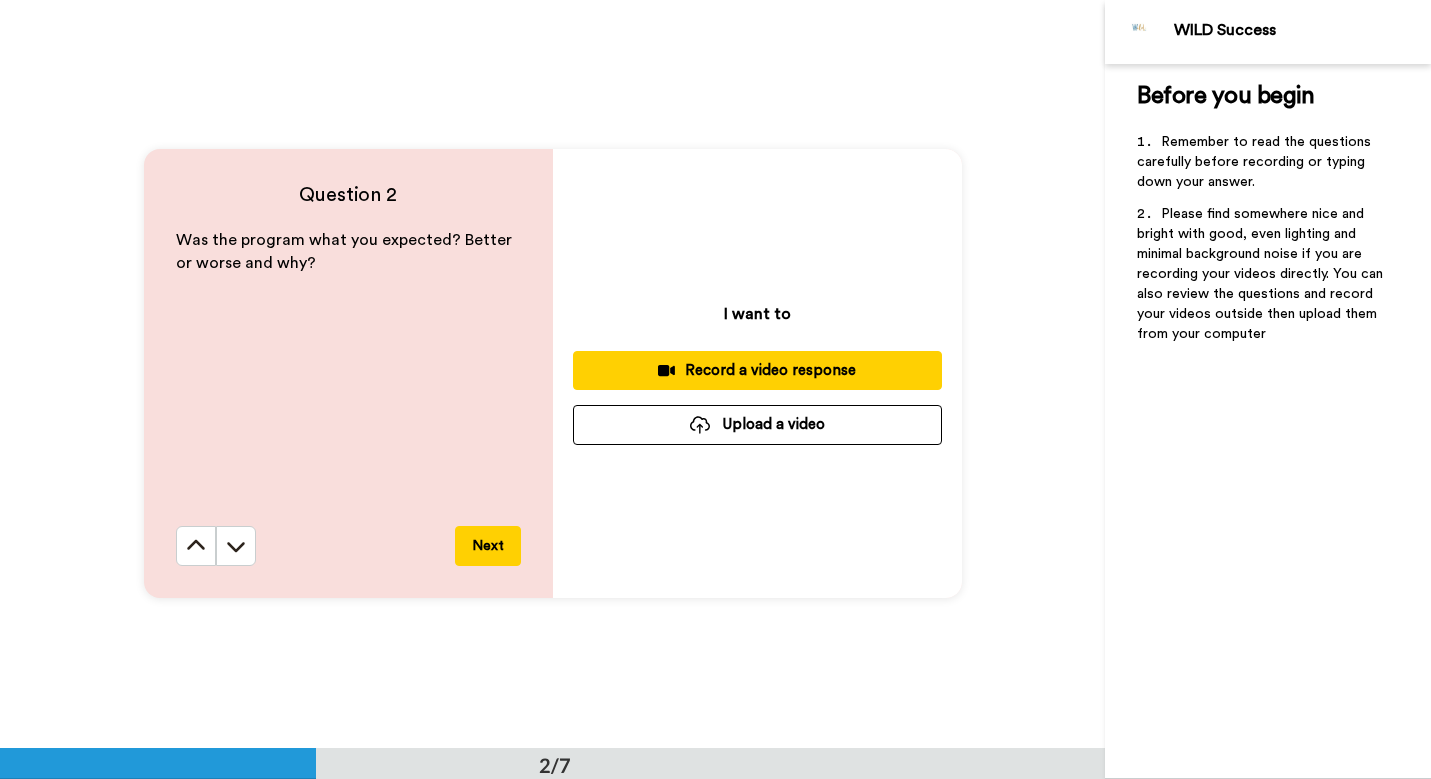 click on "Record a video response" at bounding box center (757, 370) 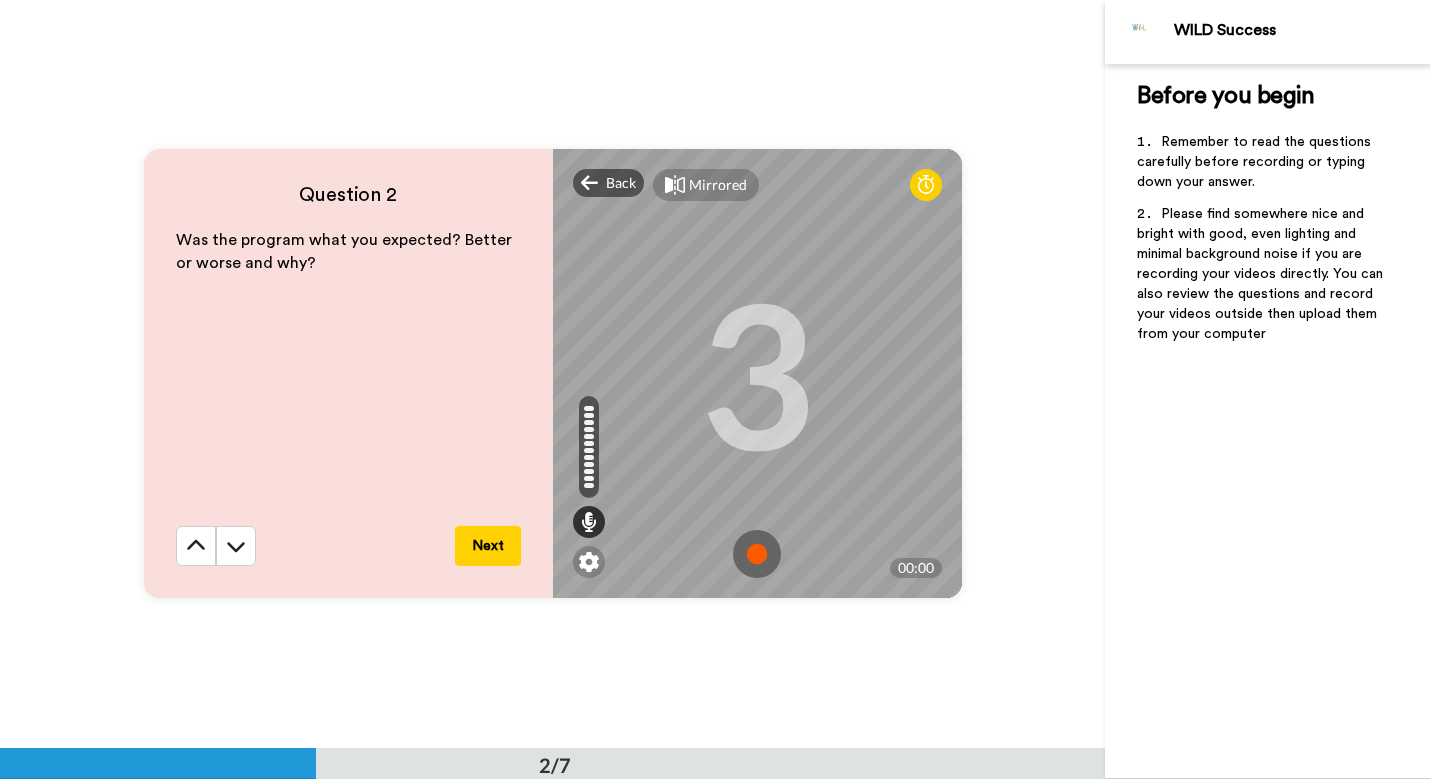 click at bounding box center (757, 554) 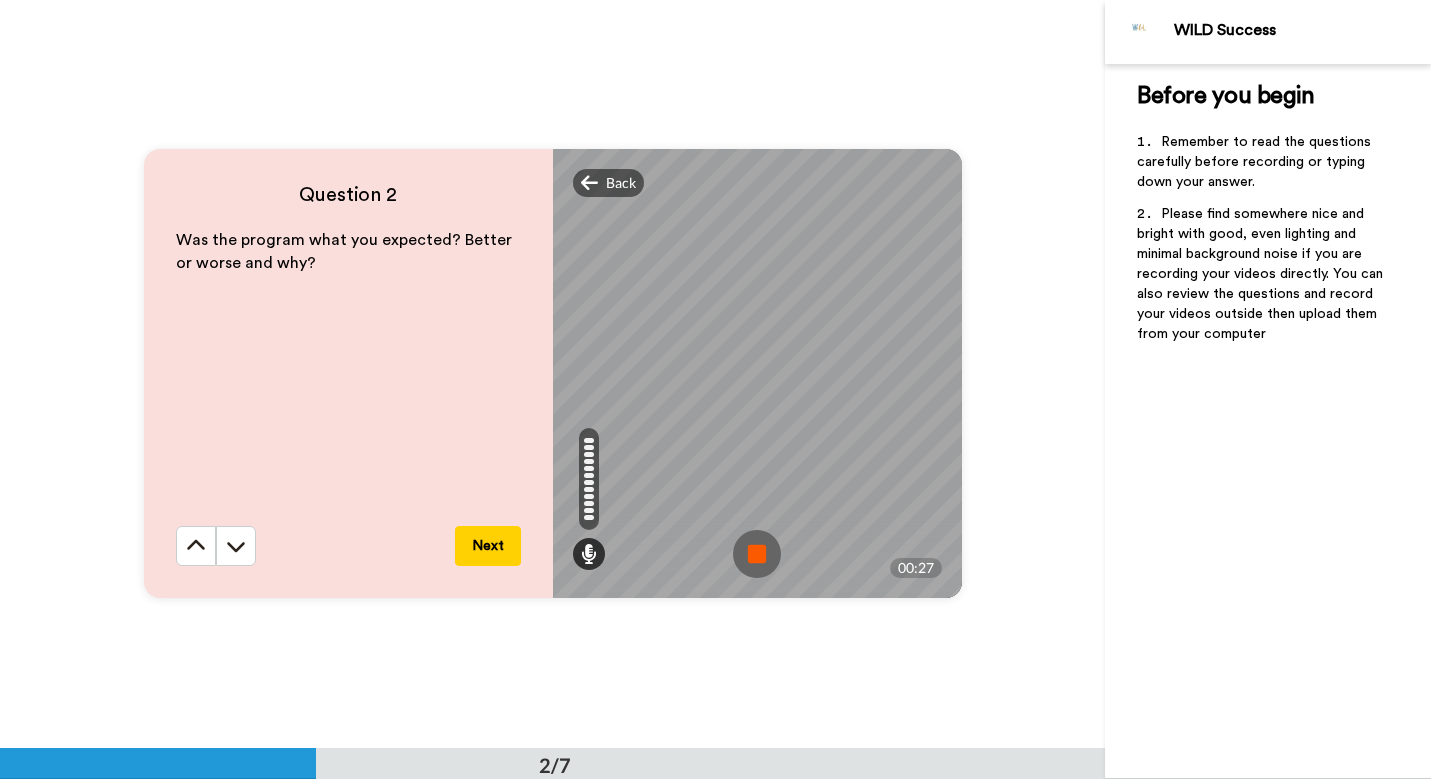 click at bounding box center [757, 554] 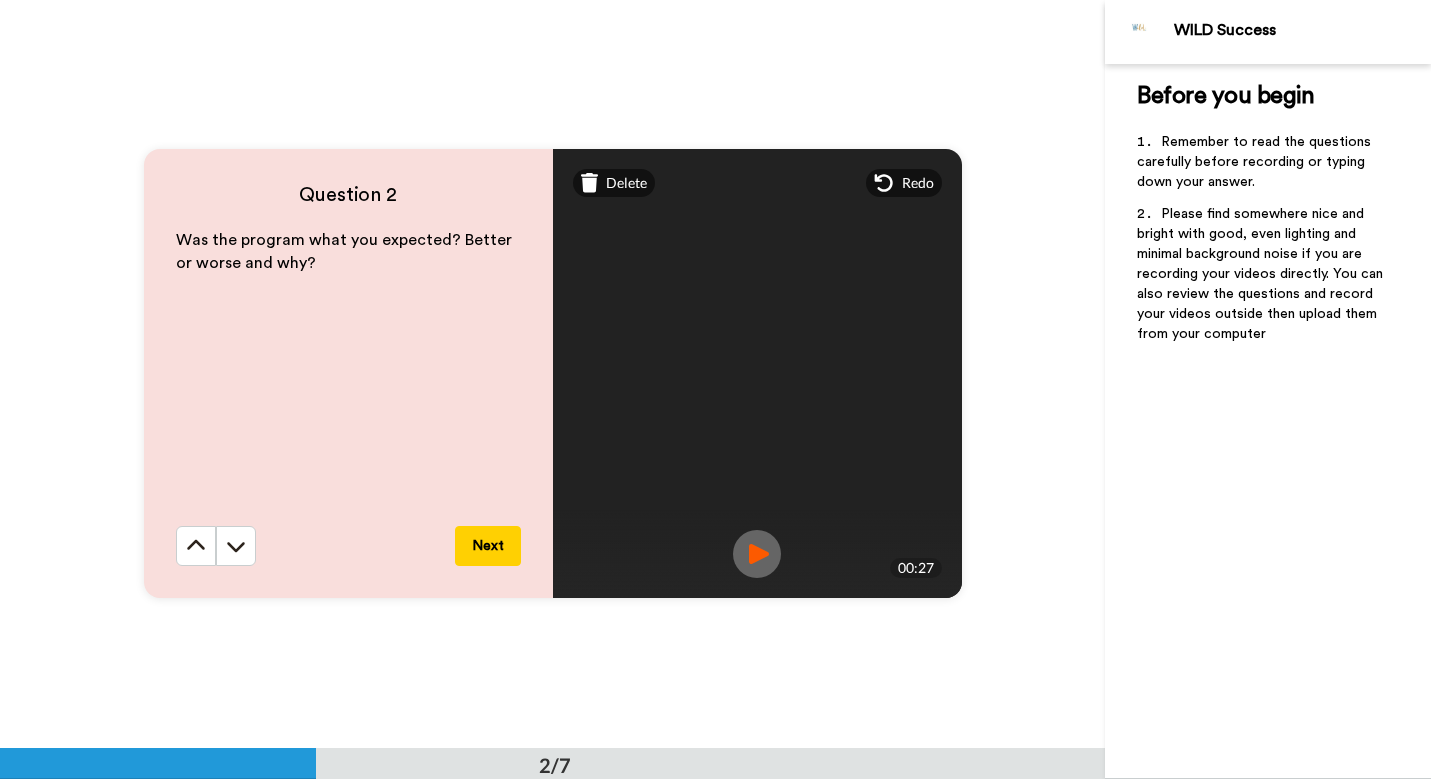 click at bounding box center (757, 554) 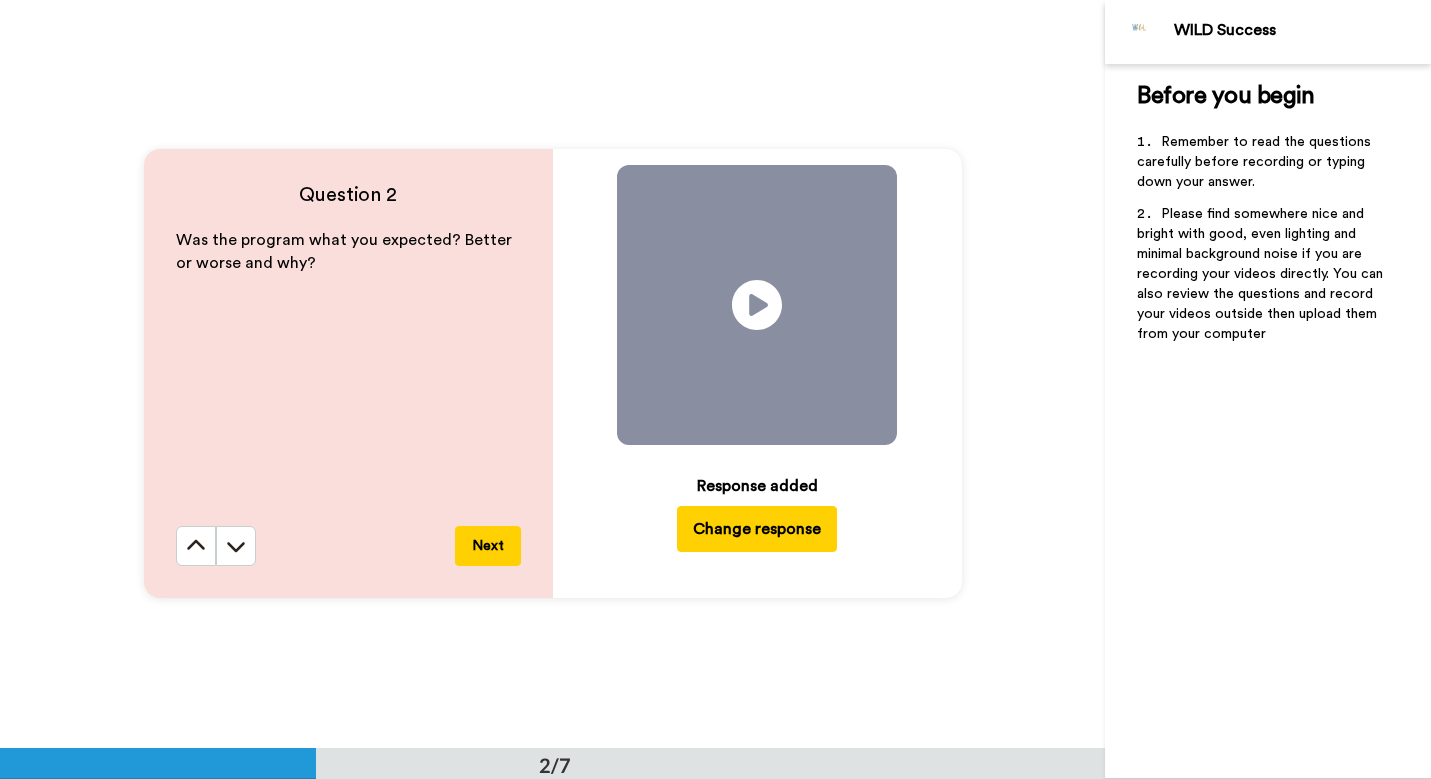 scroll, scrollTop: 1497, scrollLeft: 0, axis: vertical 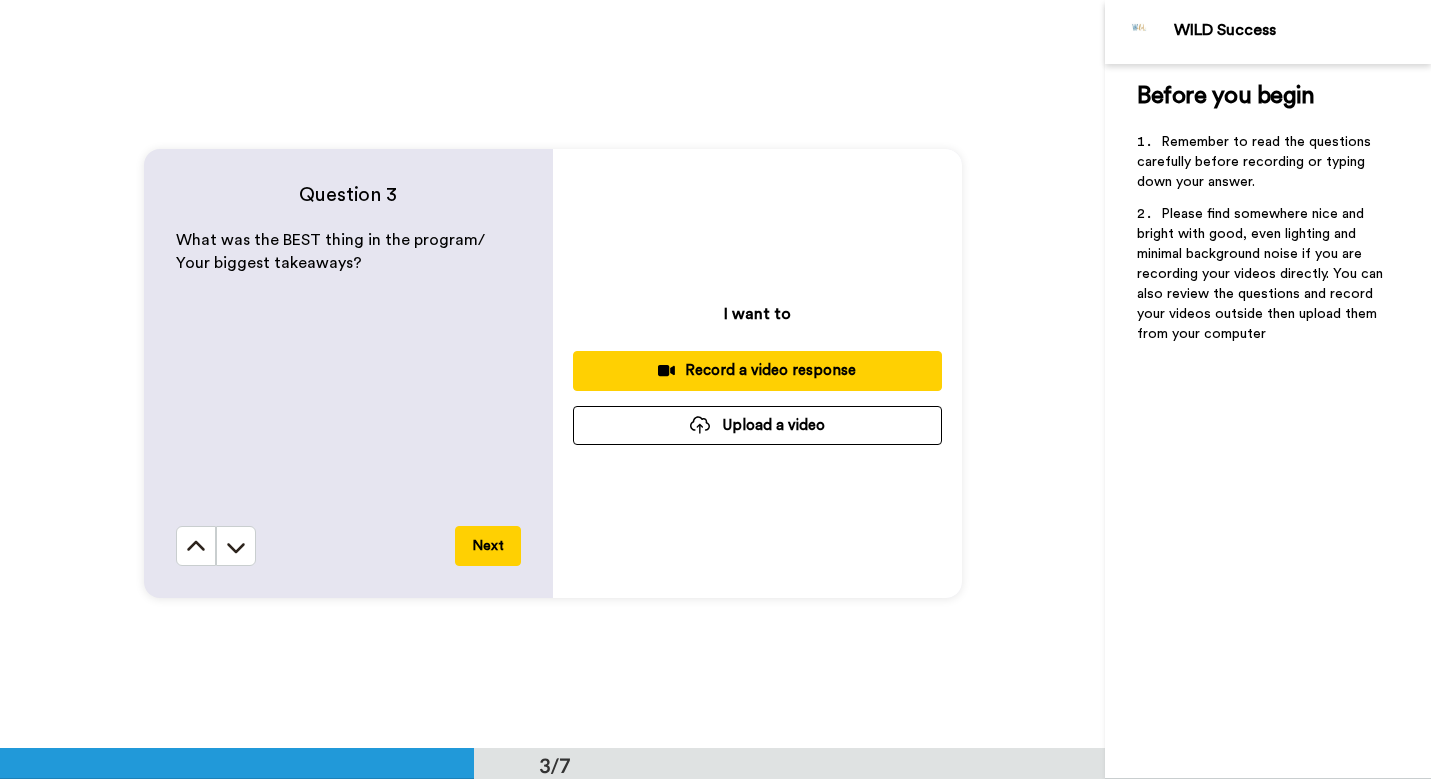 click on "Record a video response" at bounding box center [757, 370] 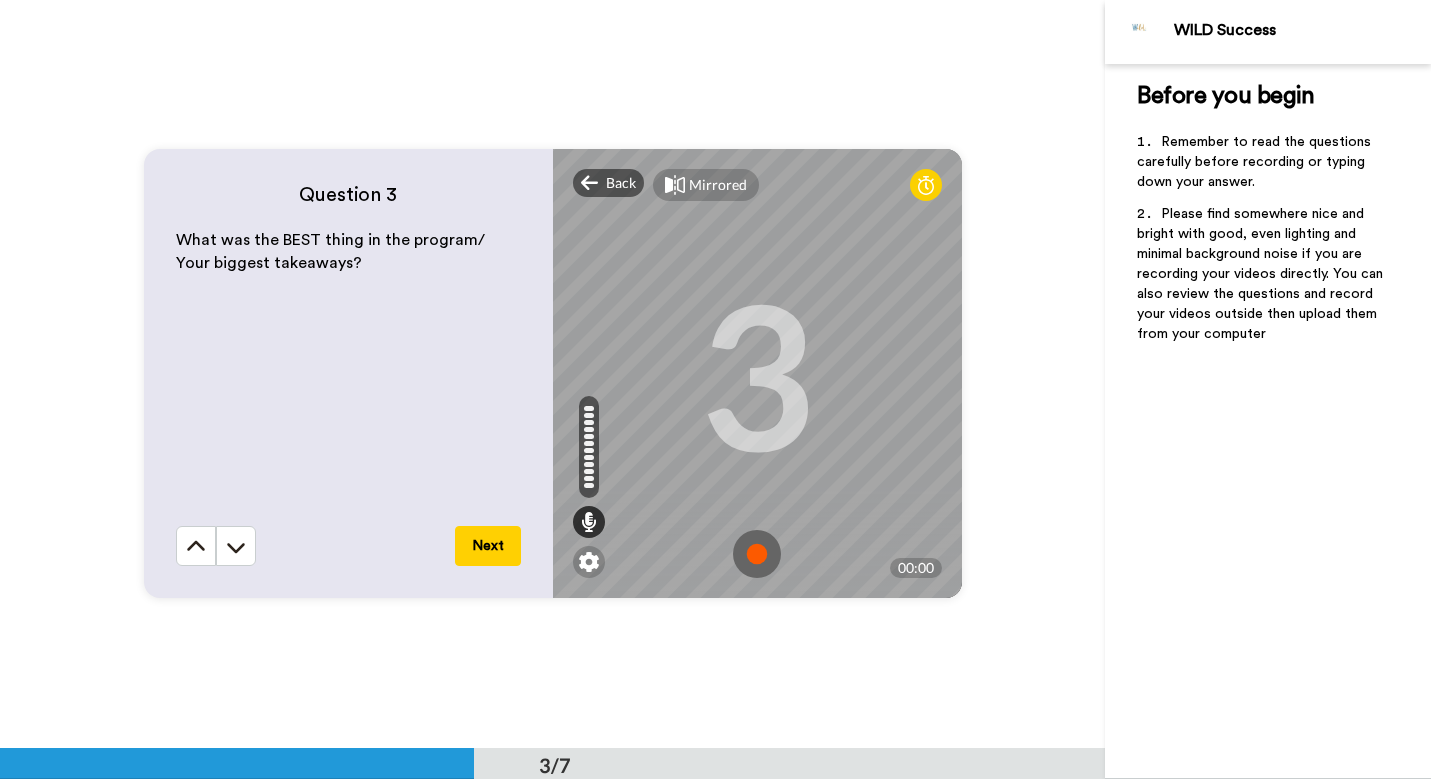 click at bounding box center [757, 554] 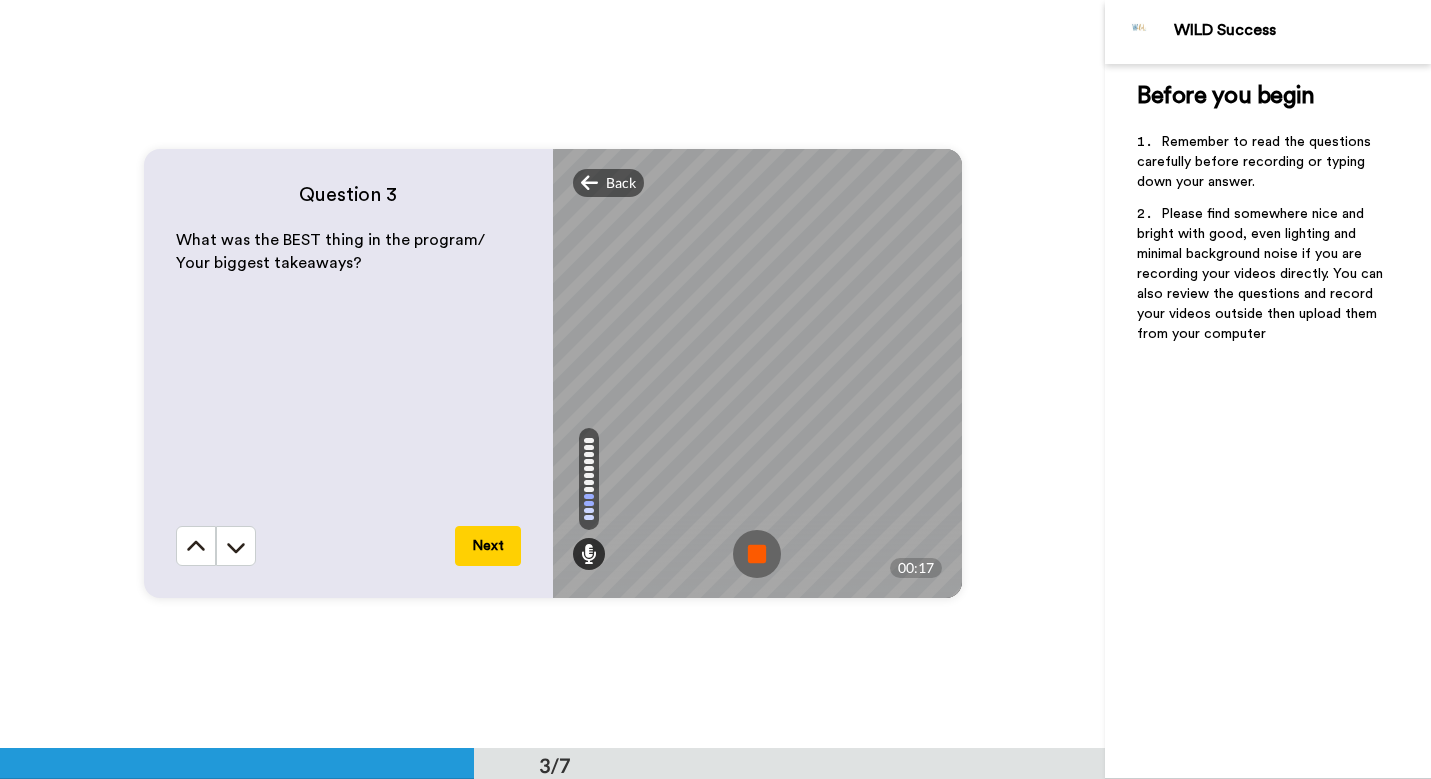 click at bounding box center [757, 554] 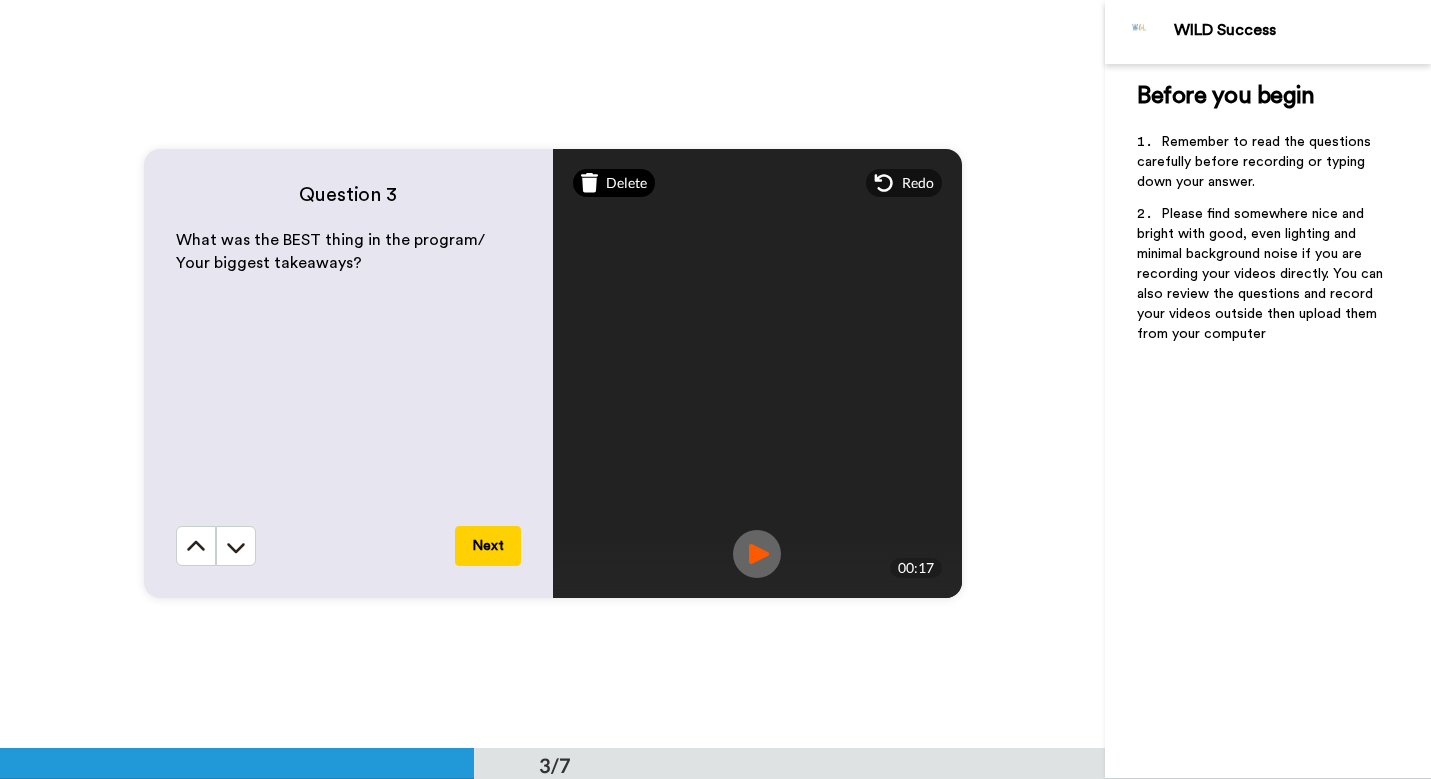 click on "Delete" at bounding box center [626, 183] 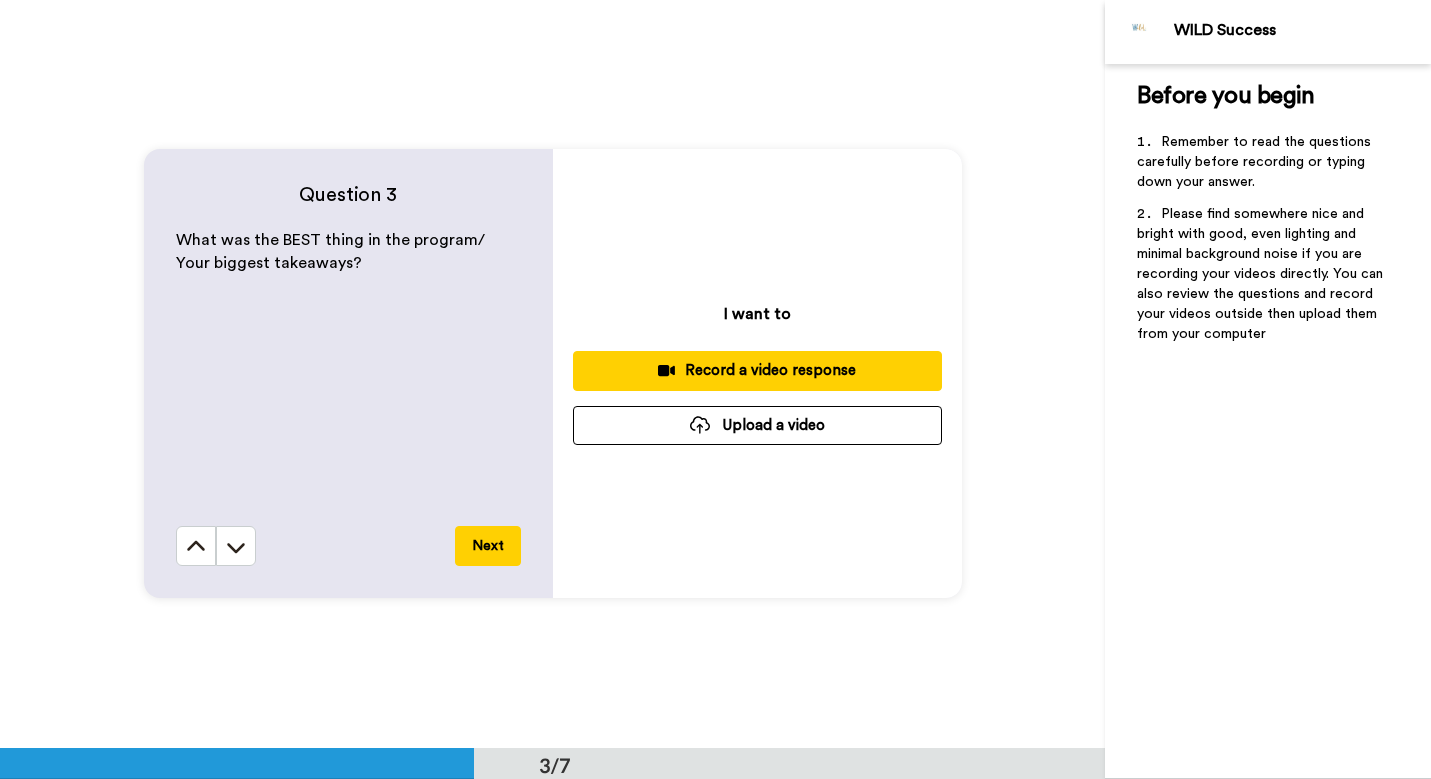 click on "Record a video response" at bounding box center (757, 370) 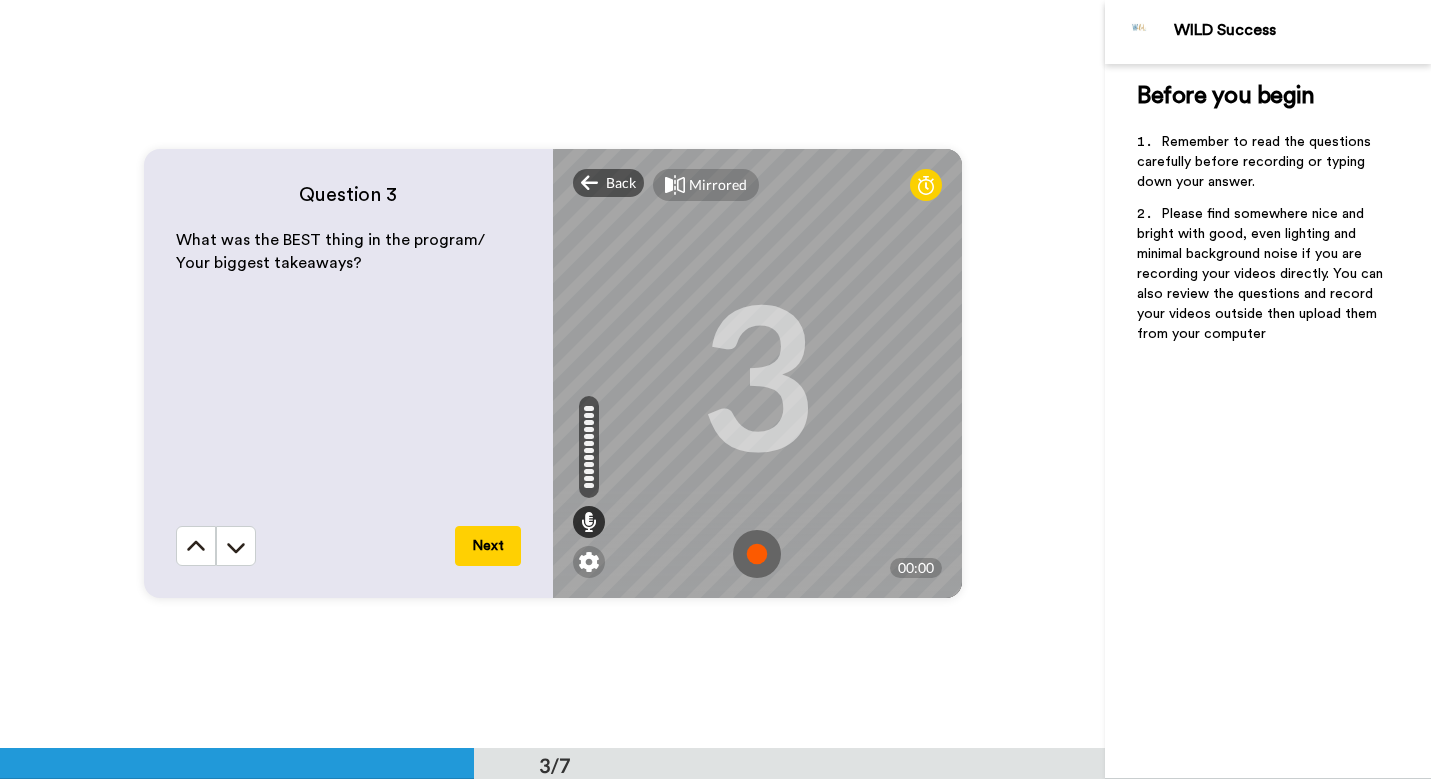 click at bounding box center (757, 554) 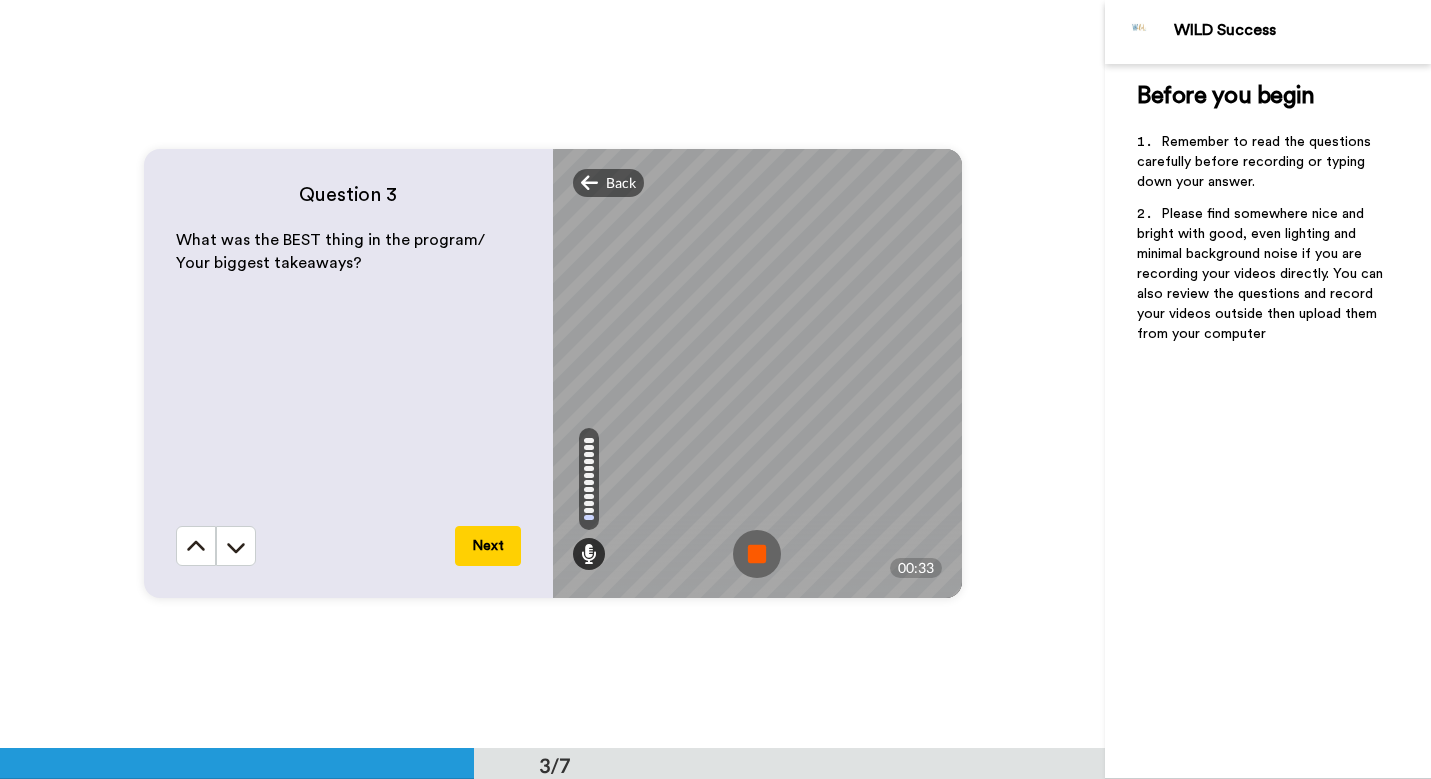 click at bounding box center [757, 554] 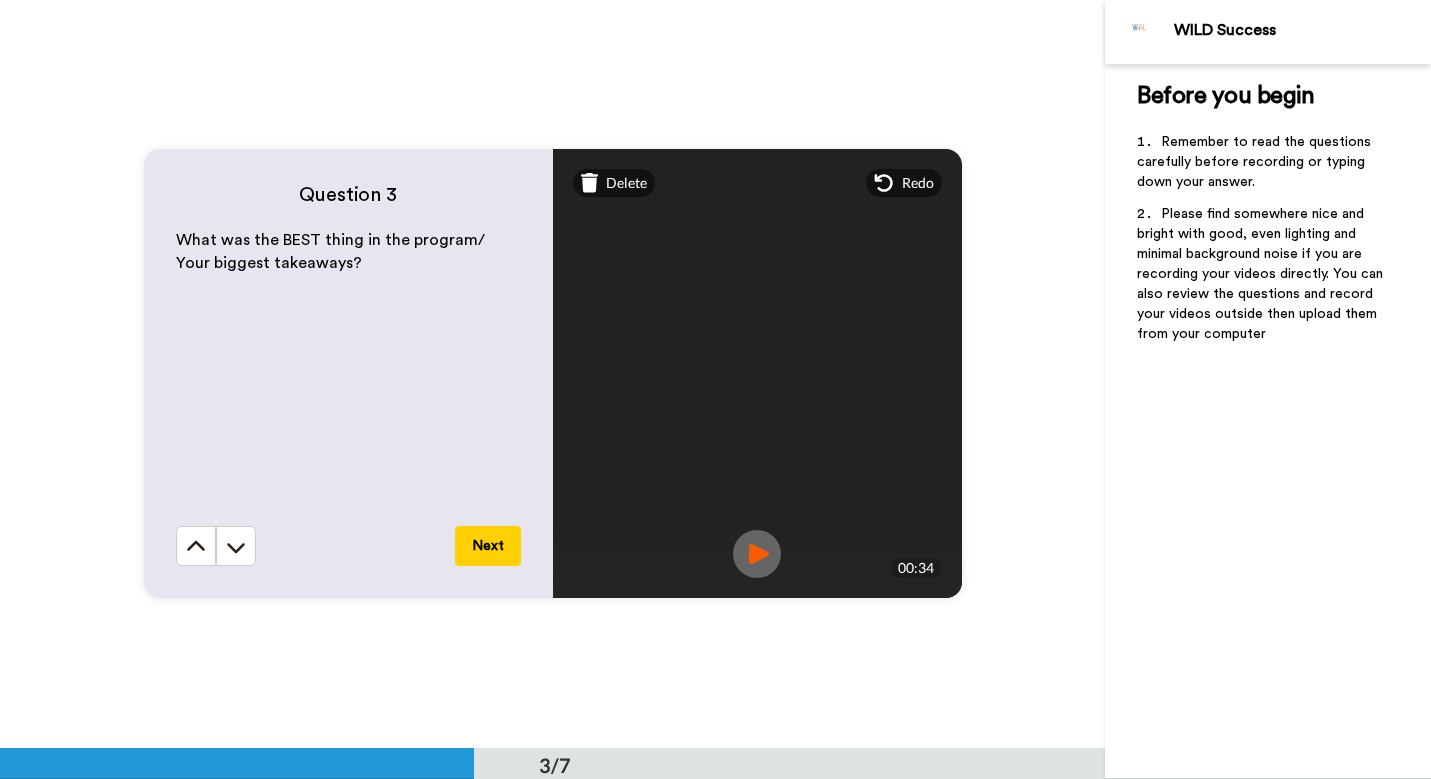 click at bounding box center (757, 554) 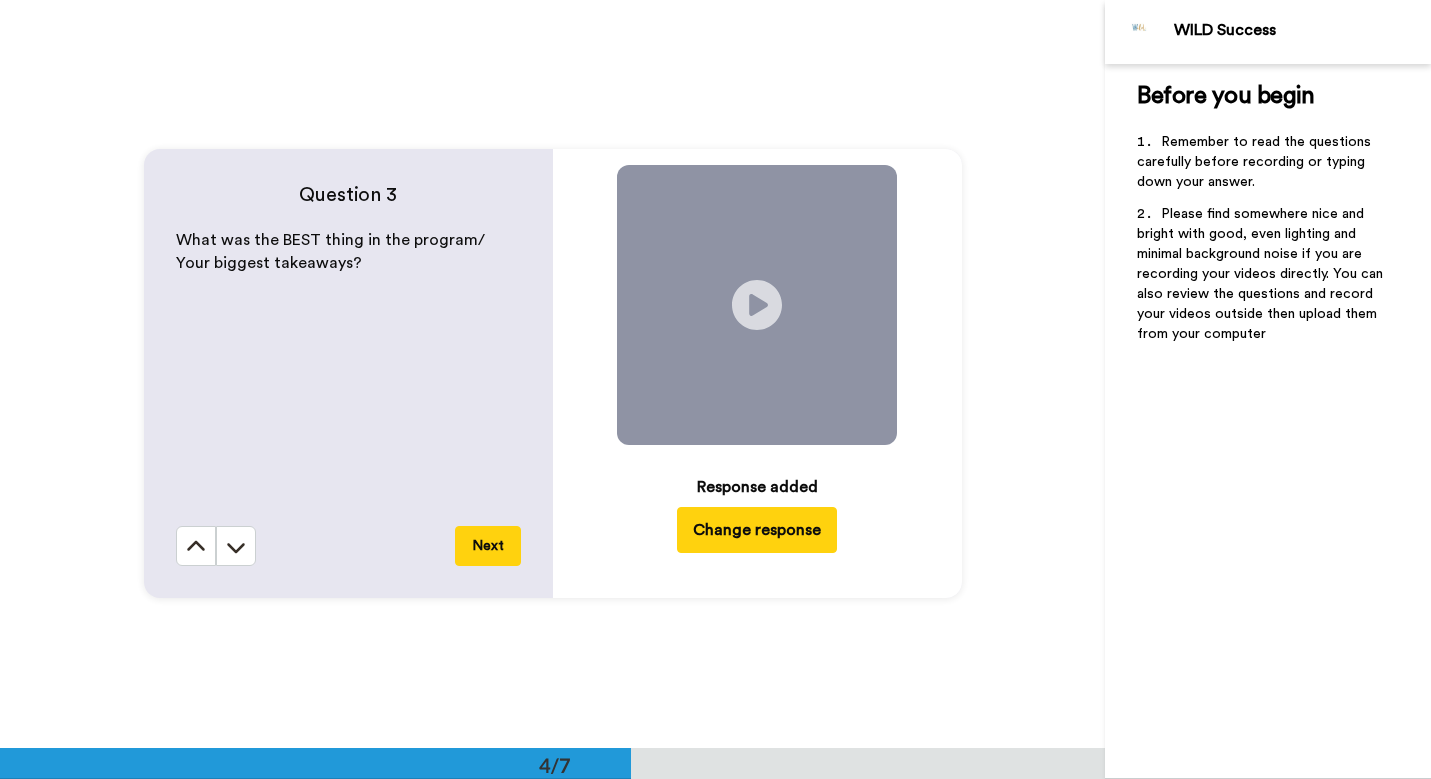 scroll, scrollTop: 2245, scrollLeft: 0, axis: vertical 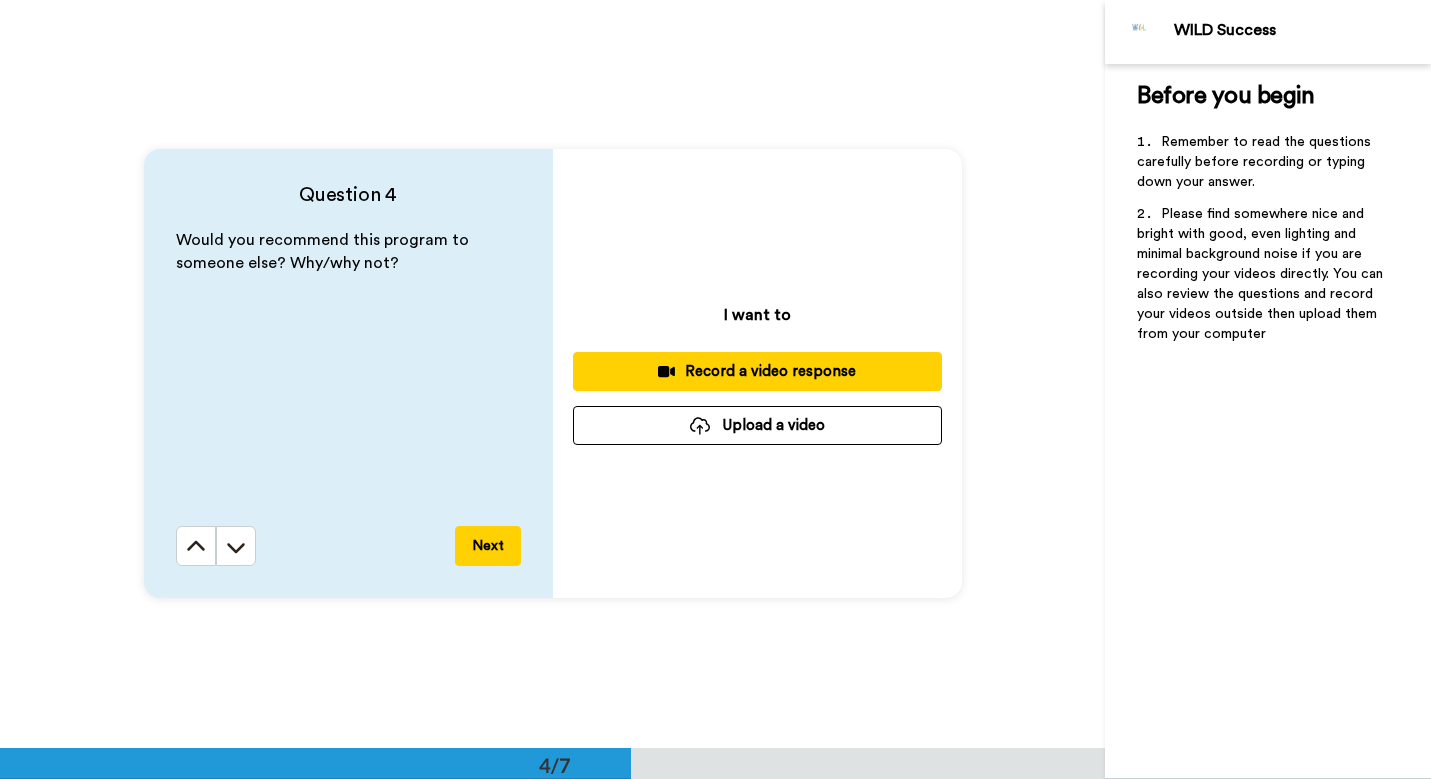 click on "Record a video response" at bounding box center (757, 371) 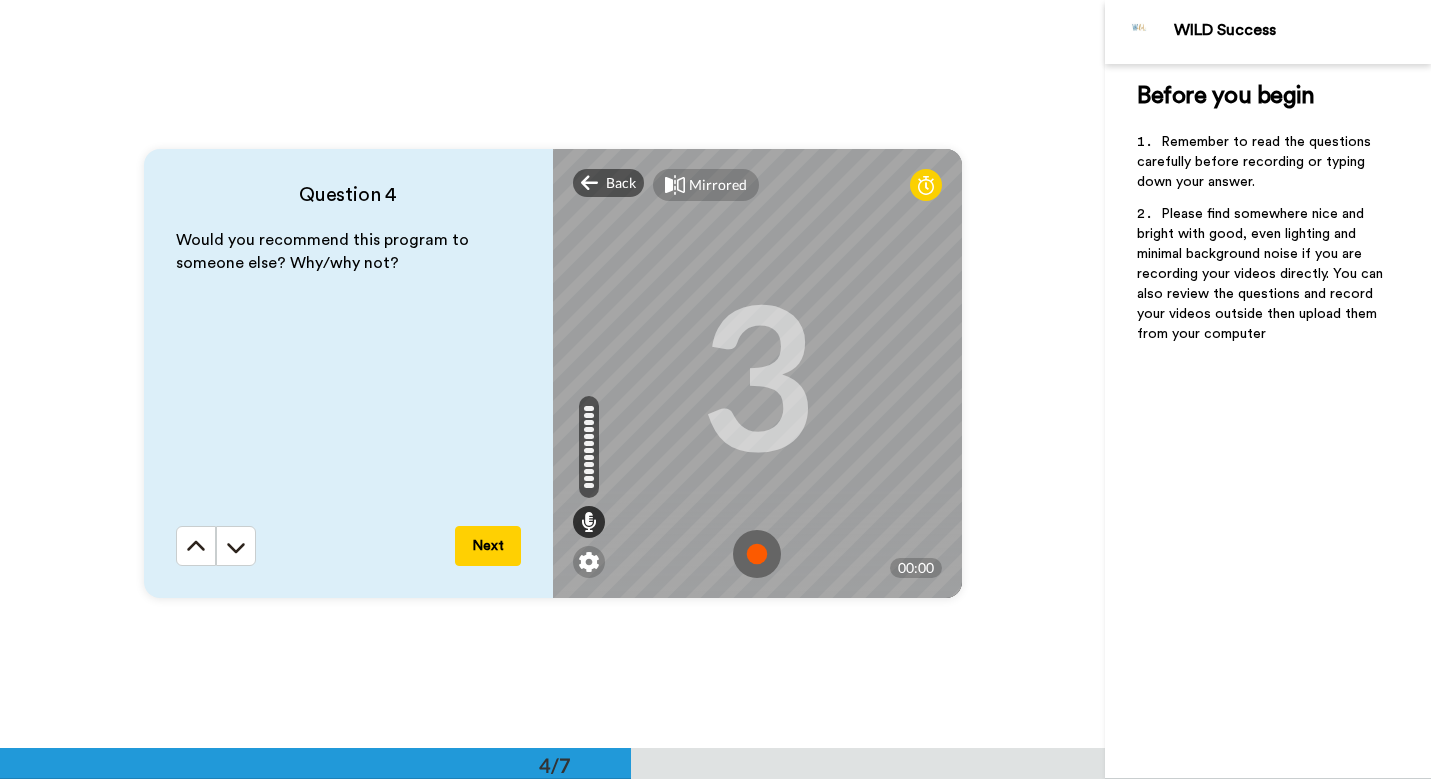 click at bounding box center (757, 554) 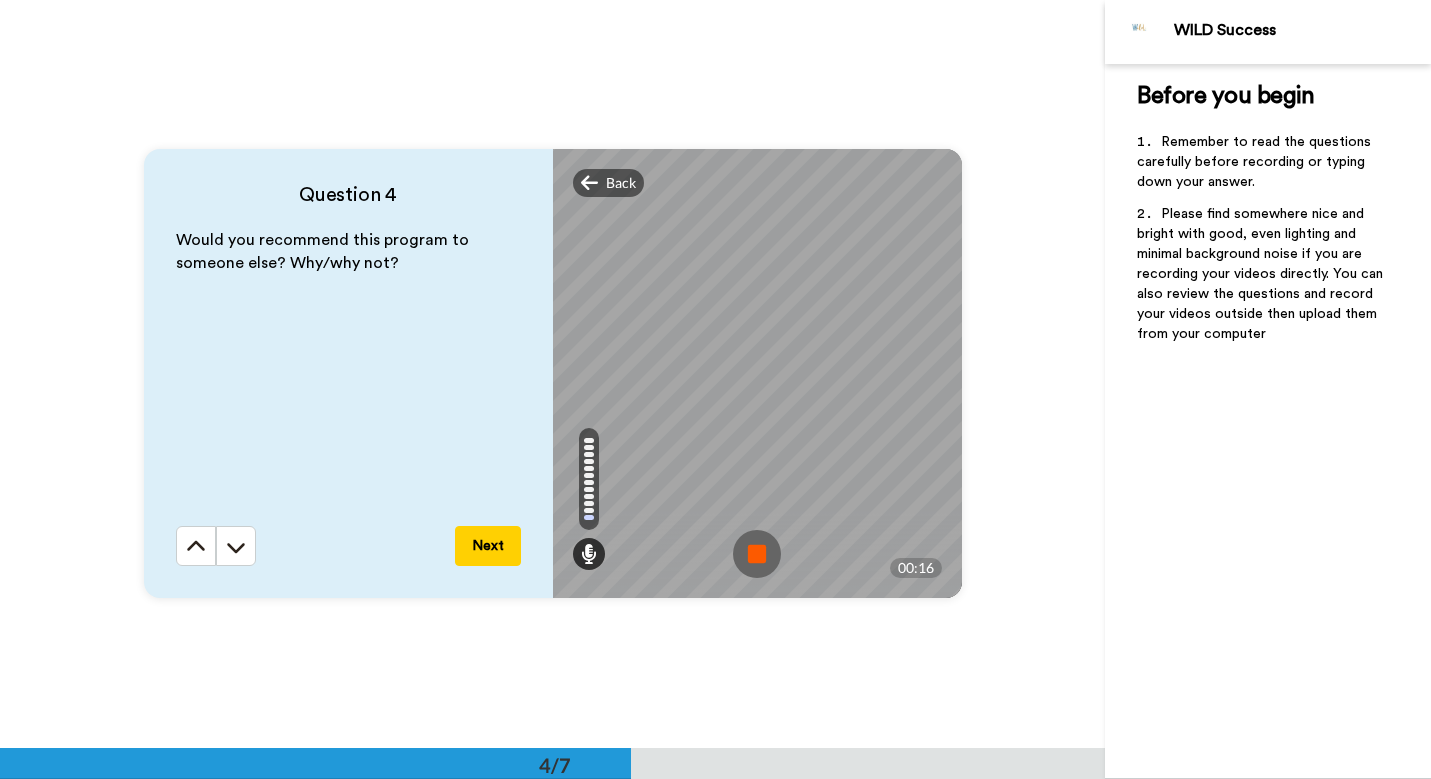 click at bounding box center [757, 554] 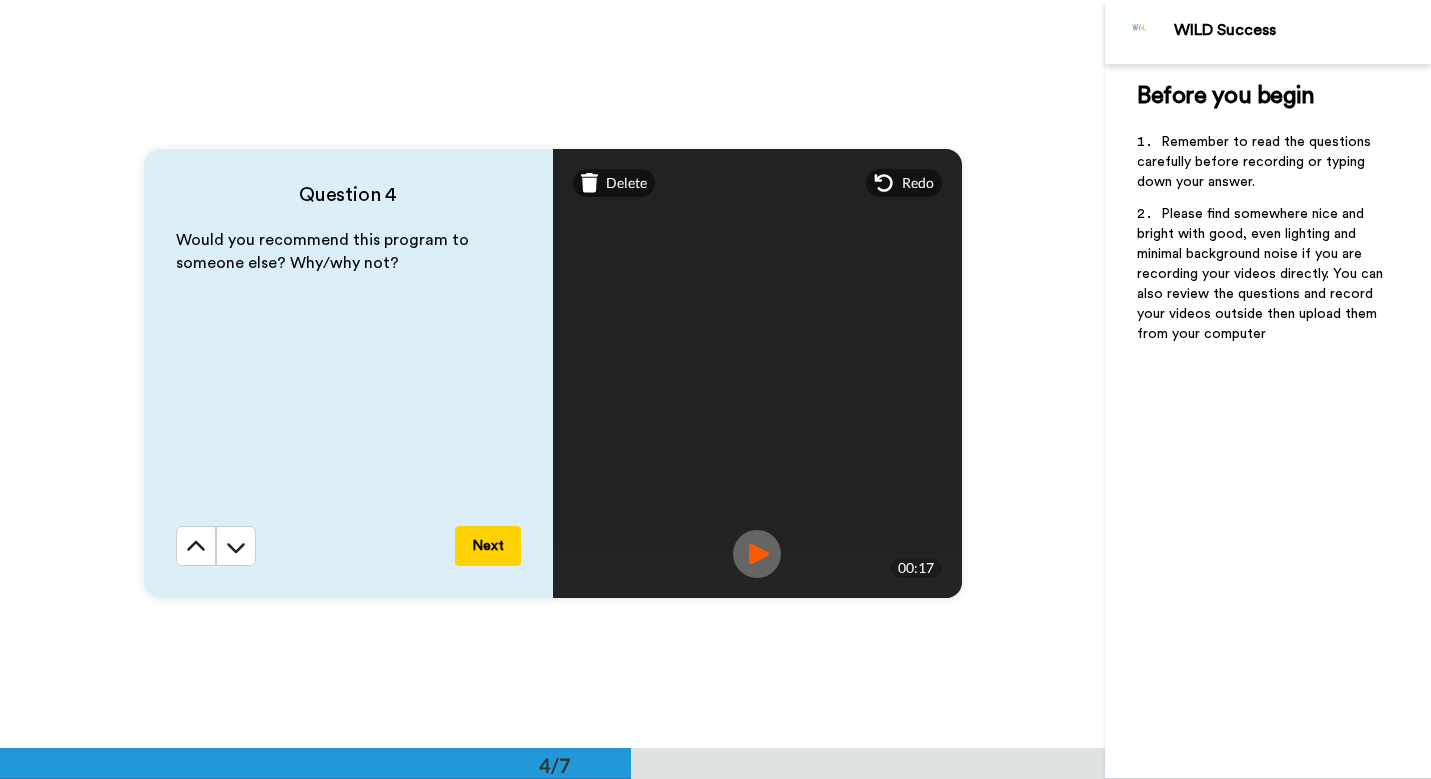 click on "Next" at bounding box center (488, 546) 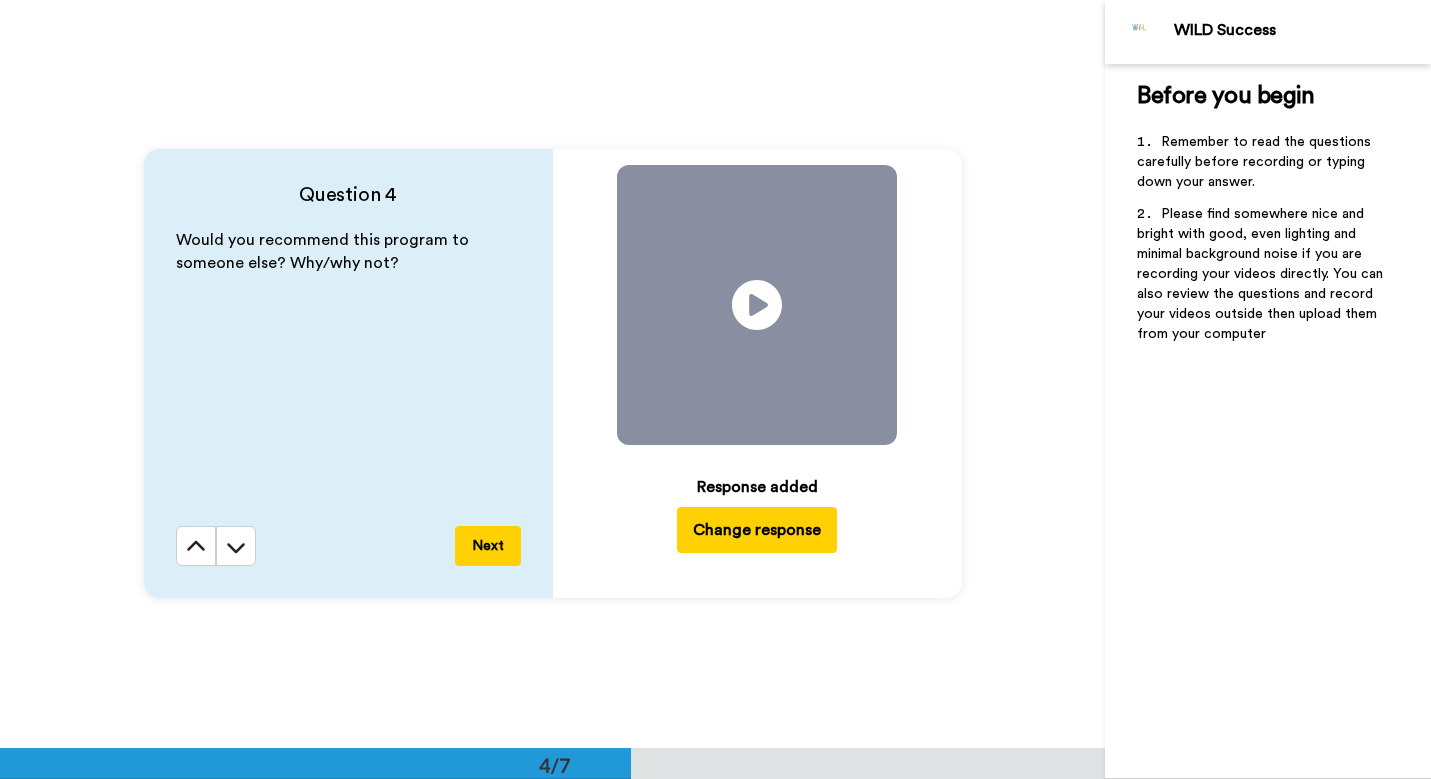 scroll, scrollTop: 2994, scrollLeft: 0, axis: vertical 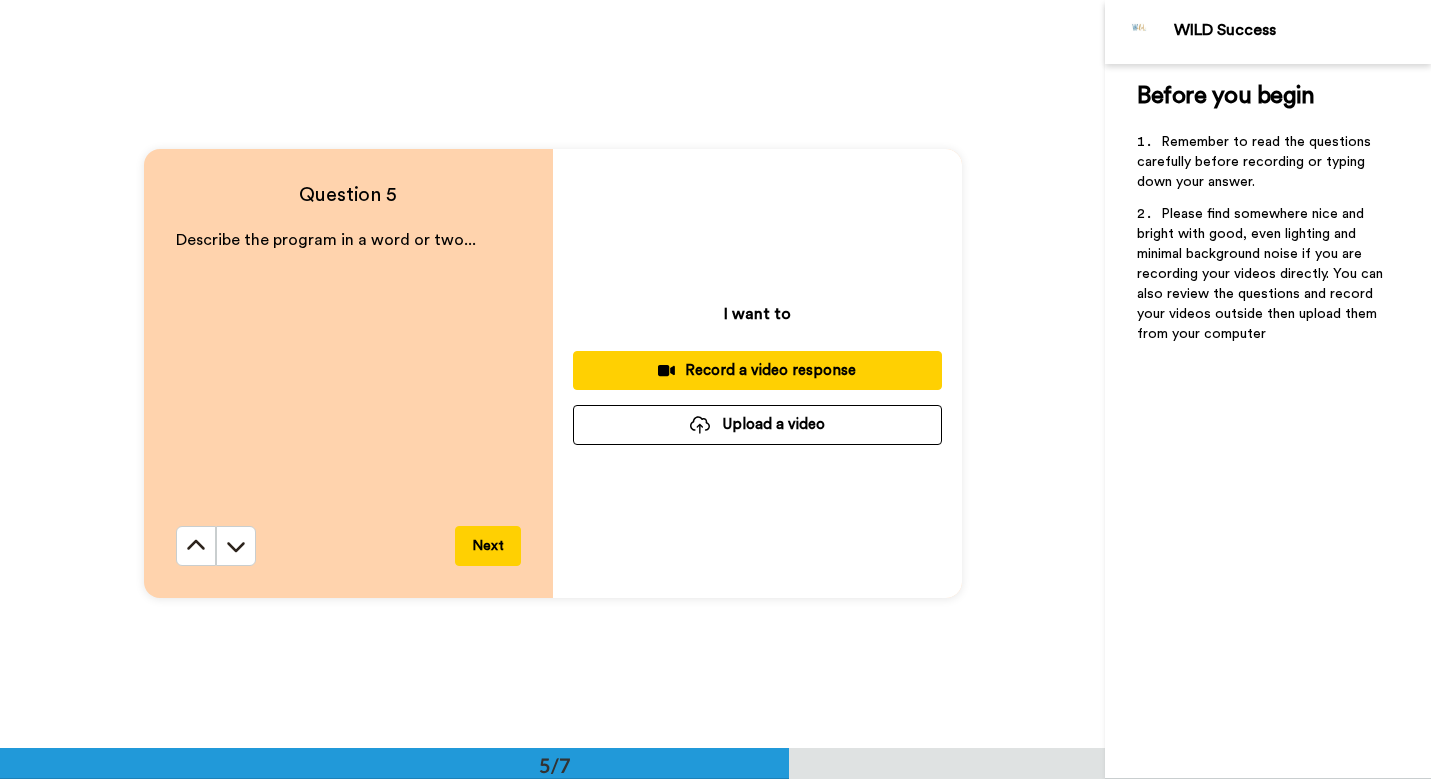 click on "Record a video response" at bounding box center (757, 370) 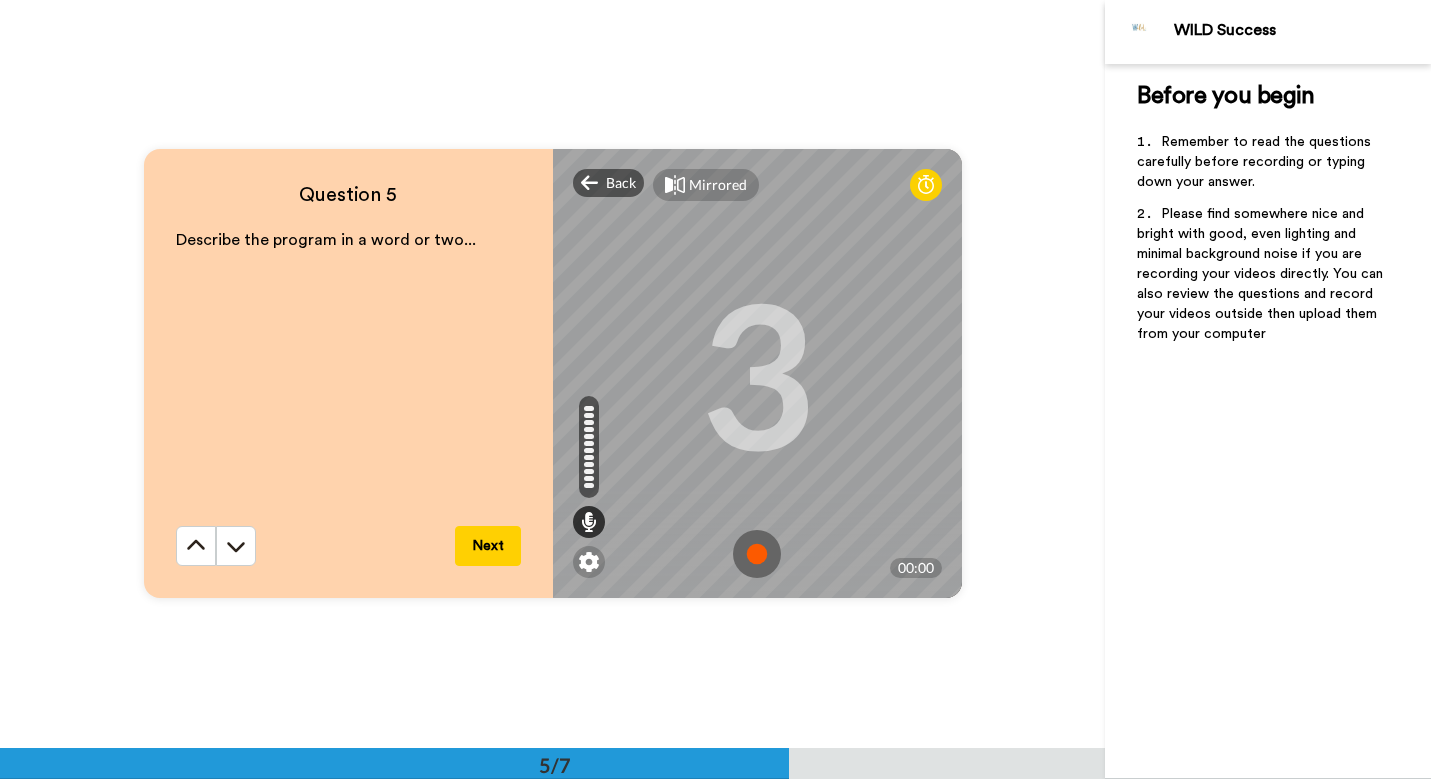click at bounding box center (757, 554) 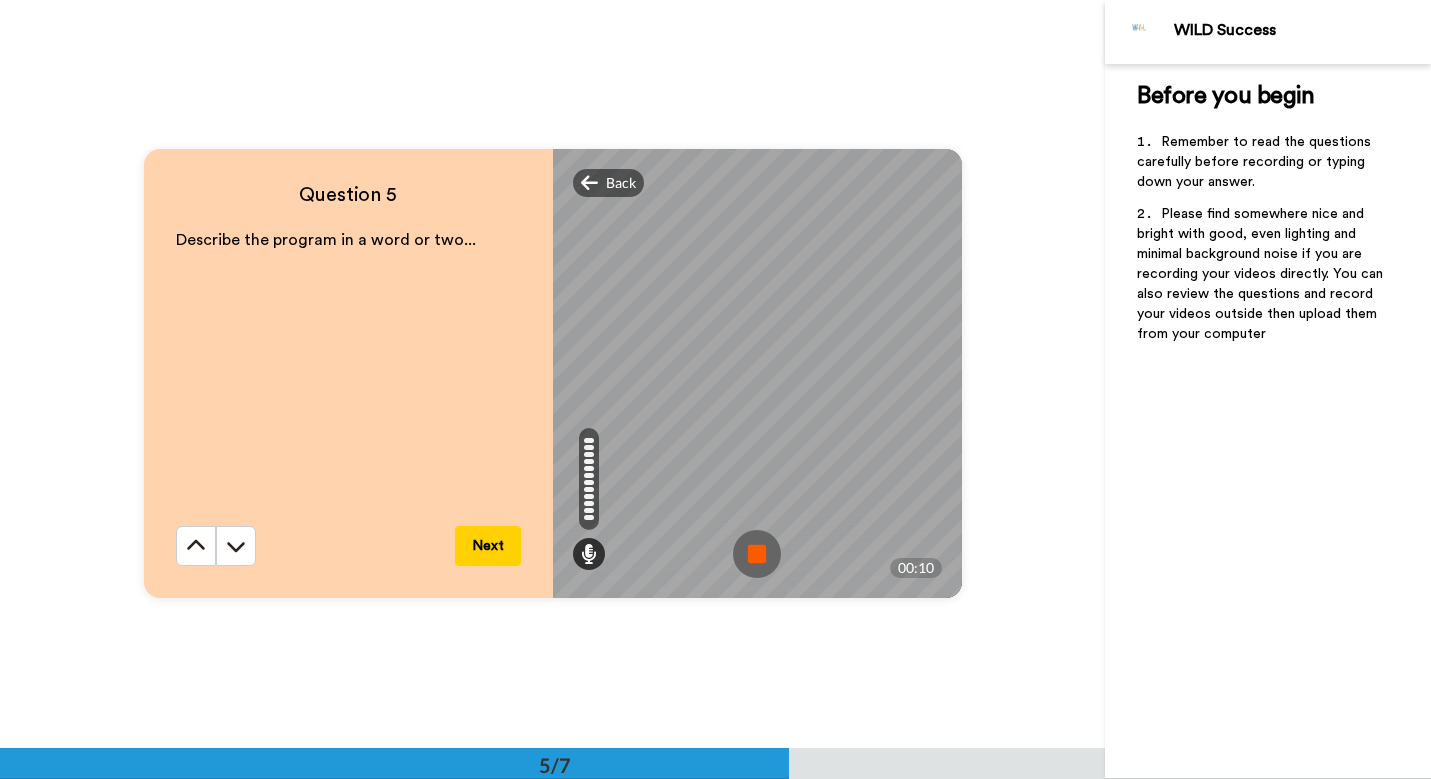 click at bounding box center [757, 554] 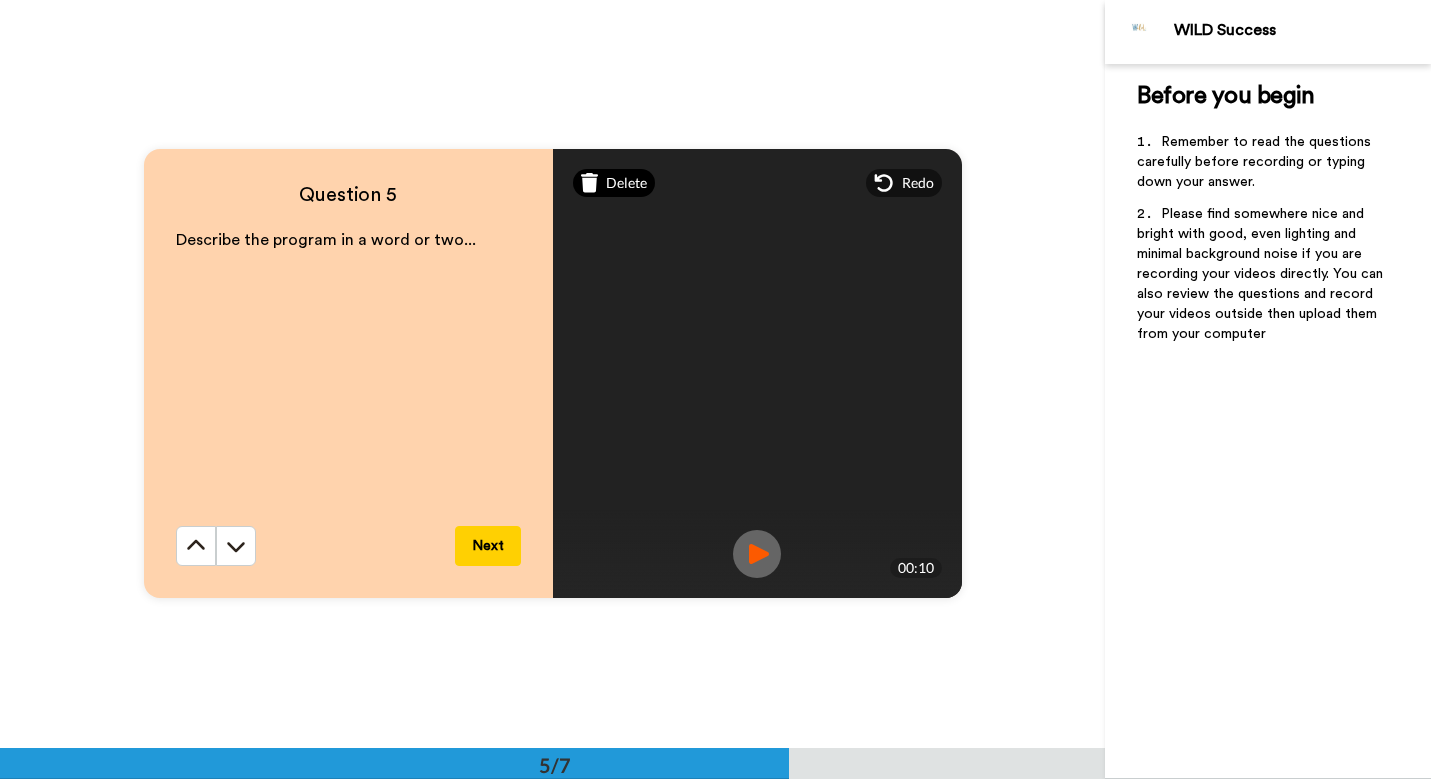 click on "Delete" at bounding box center (626, 183) 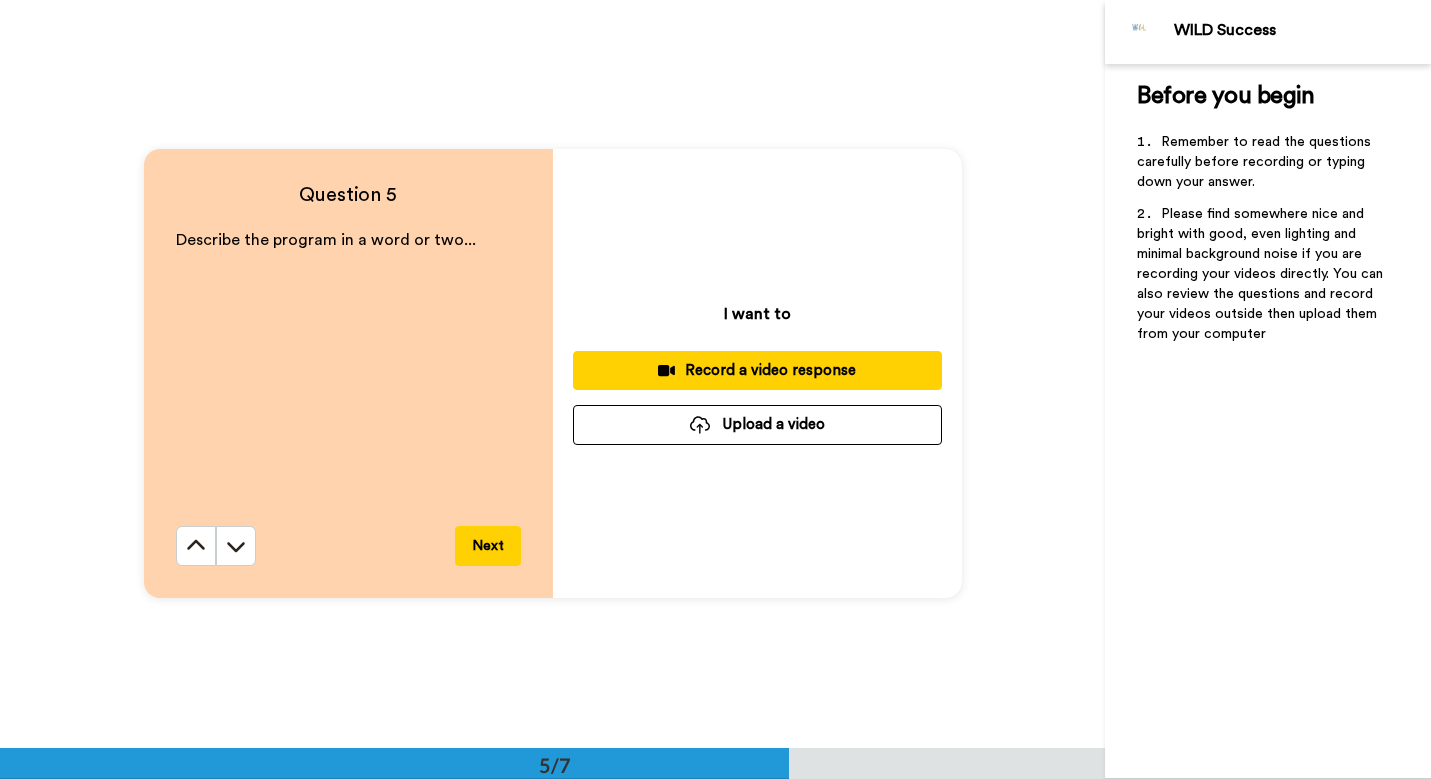 click on "Record a video response" at bounding box center [757, 370] 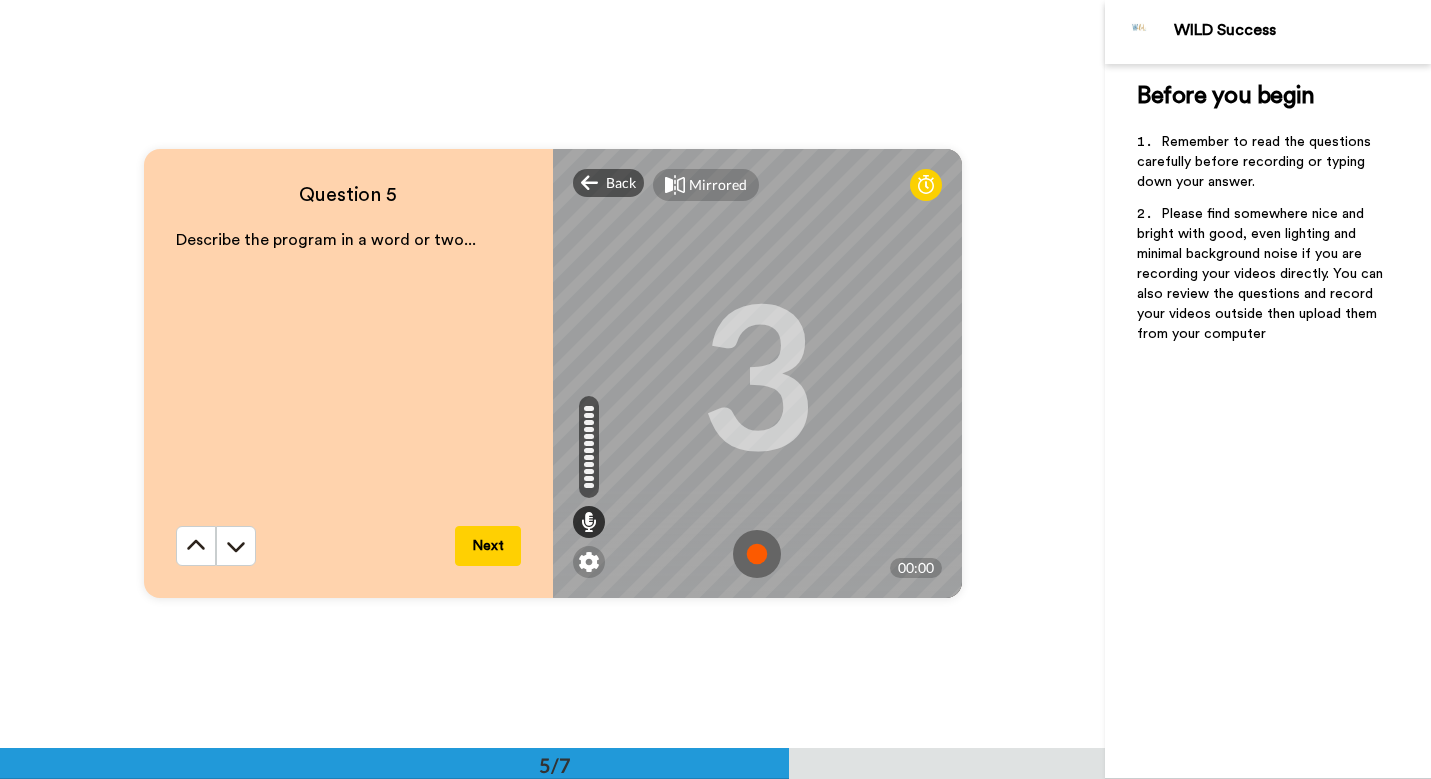 click at bounding box center [757, 554] 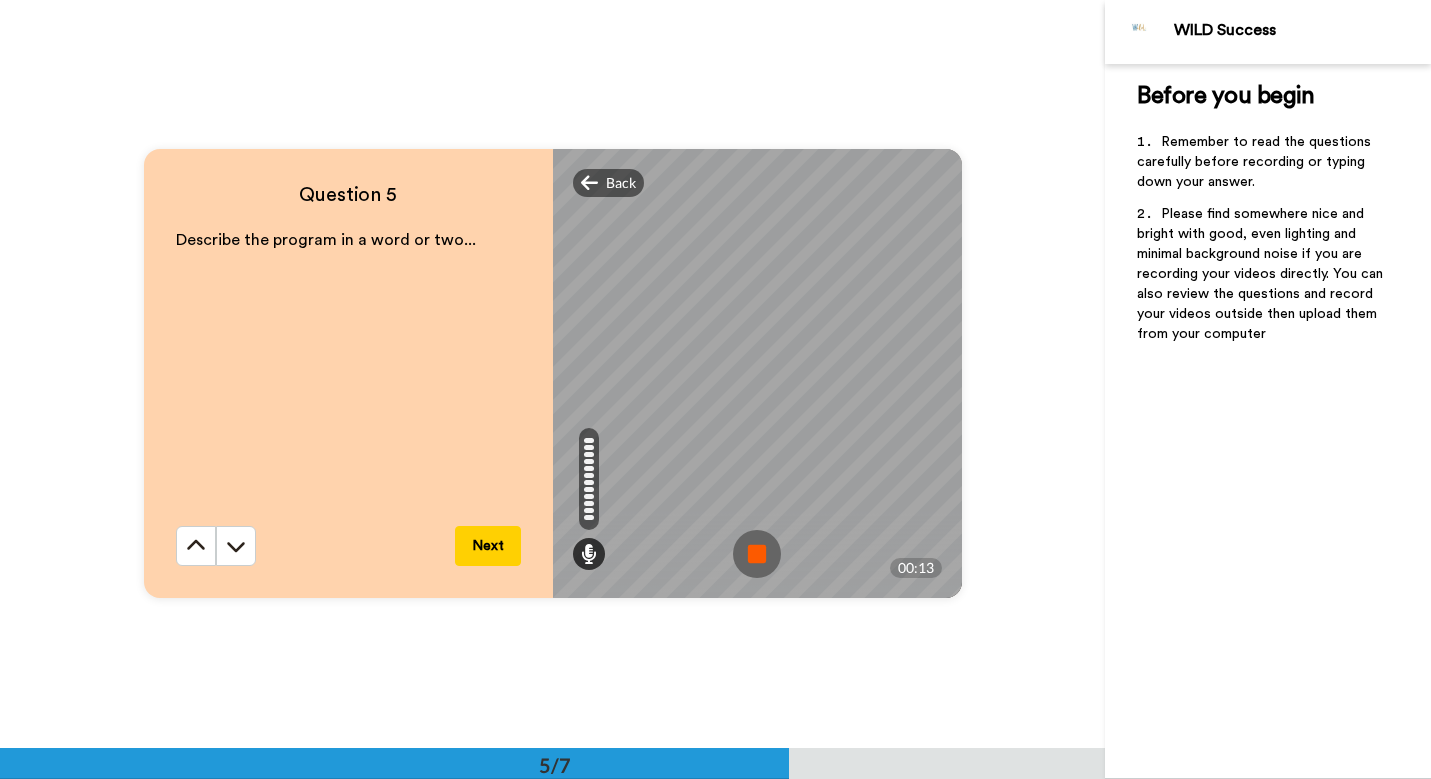 click at bounding box center [757, 554] 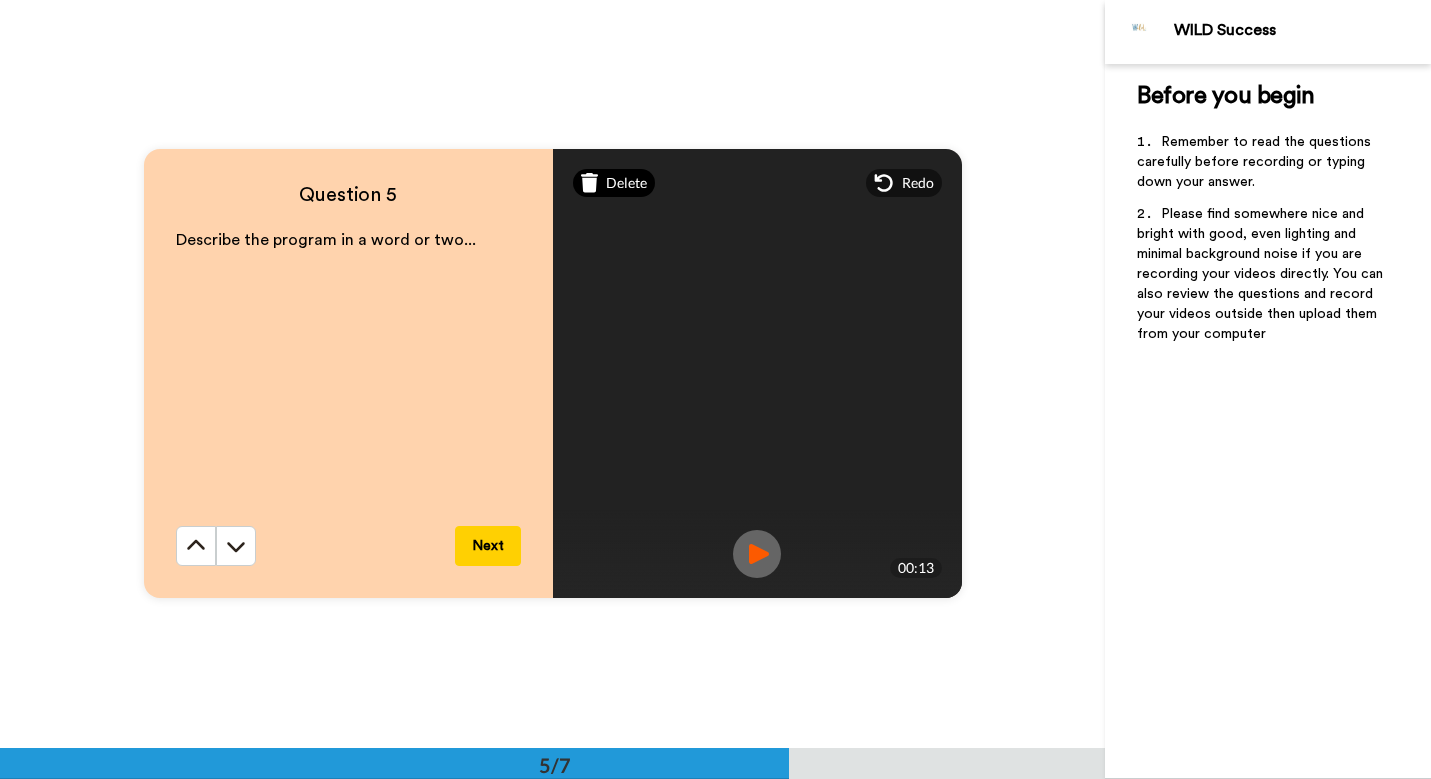 click on "Delete" at bounding box center [626, 183] 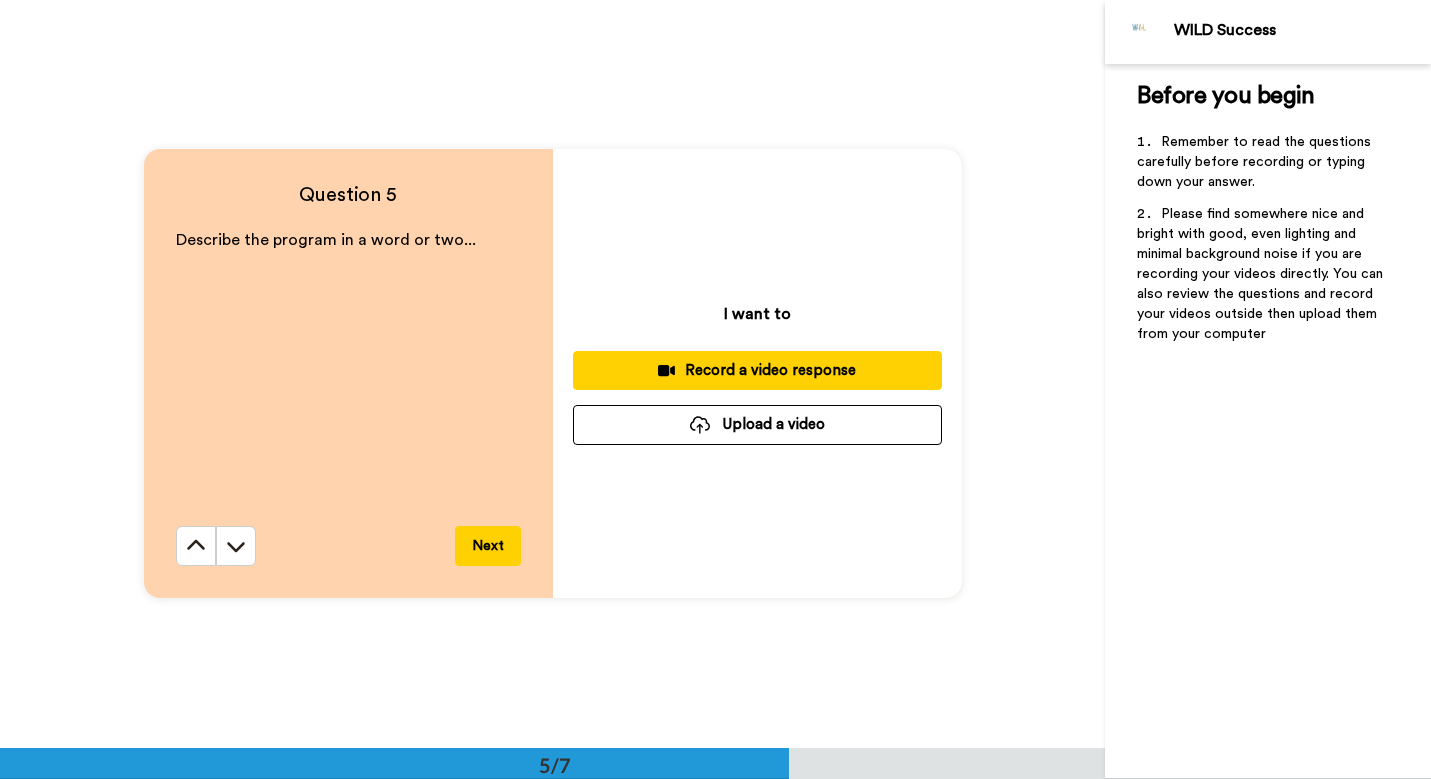 click on "Record a video response" at bounding box center (757, 370) 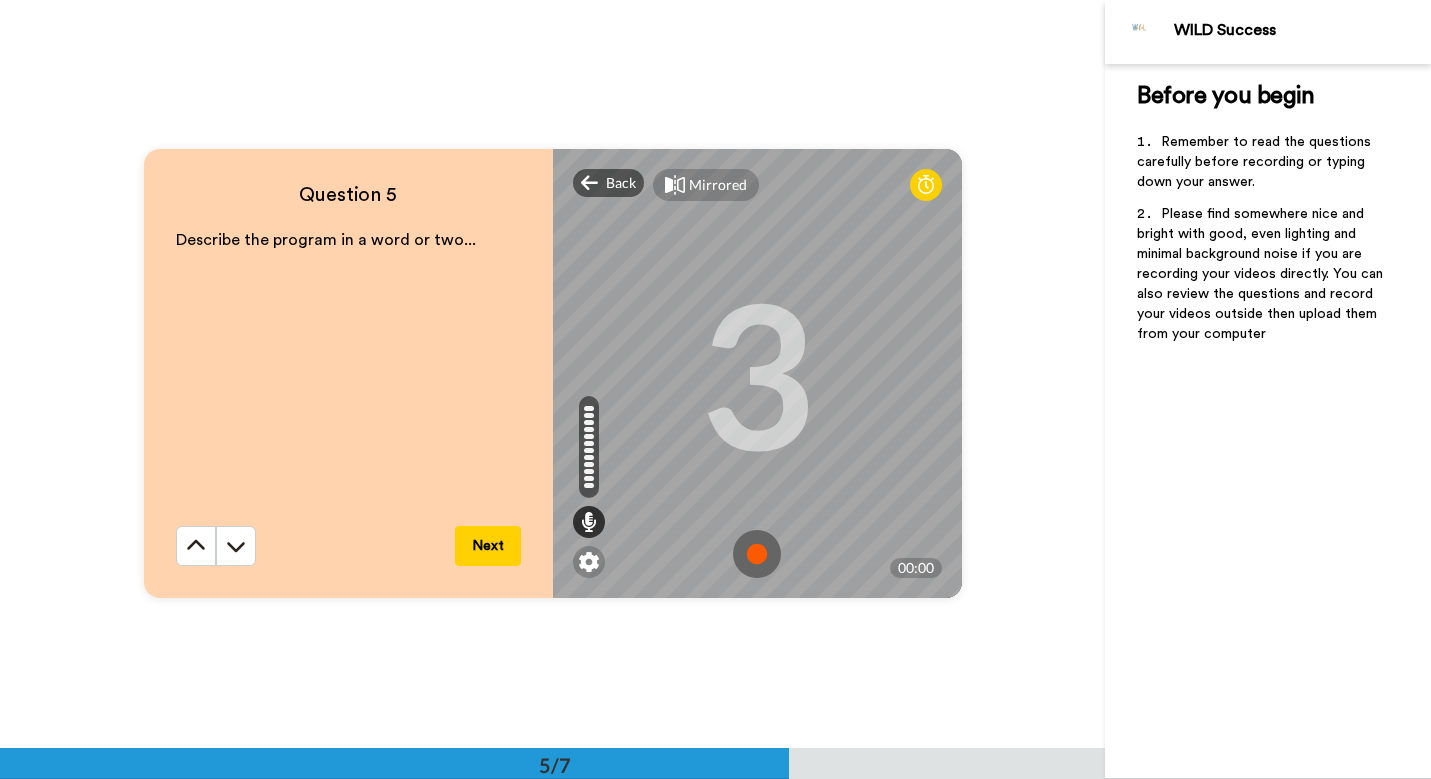 click at bounding box center [757, 554] 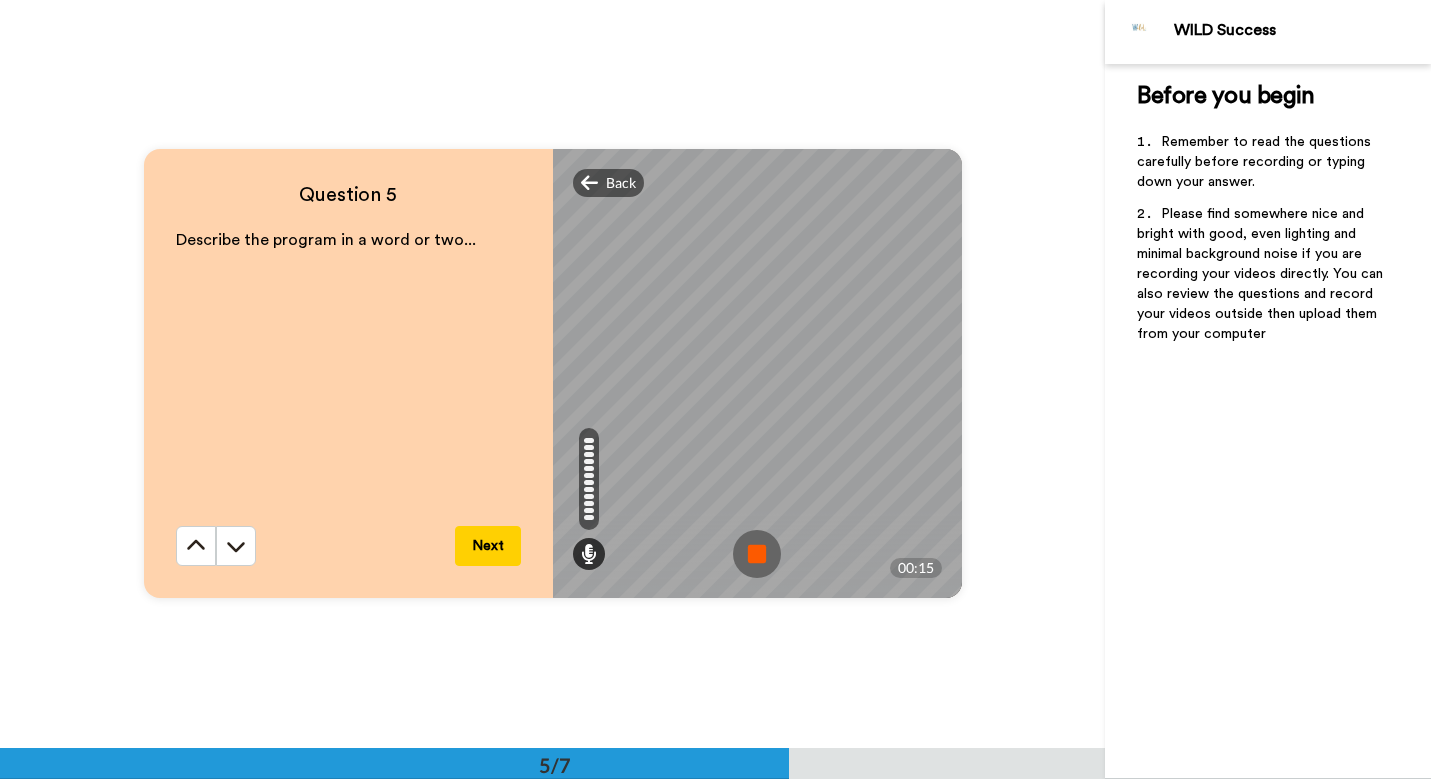 click at bounding box center [757, 554] 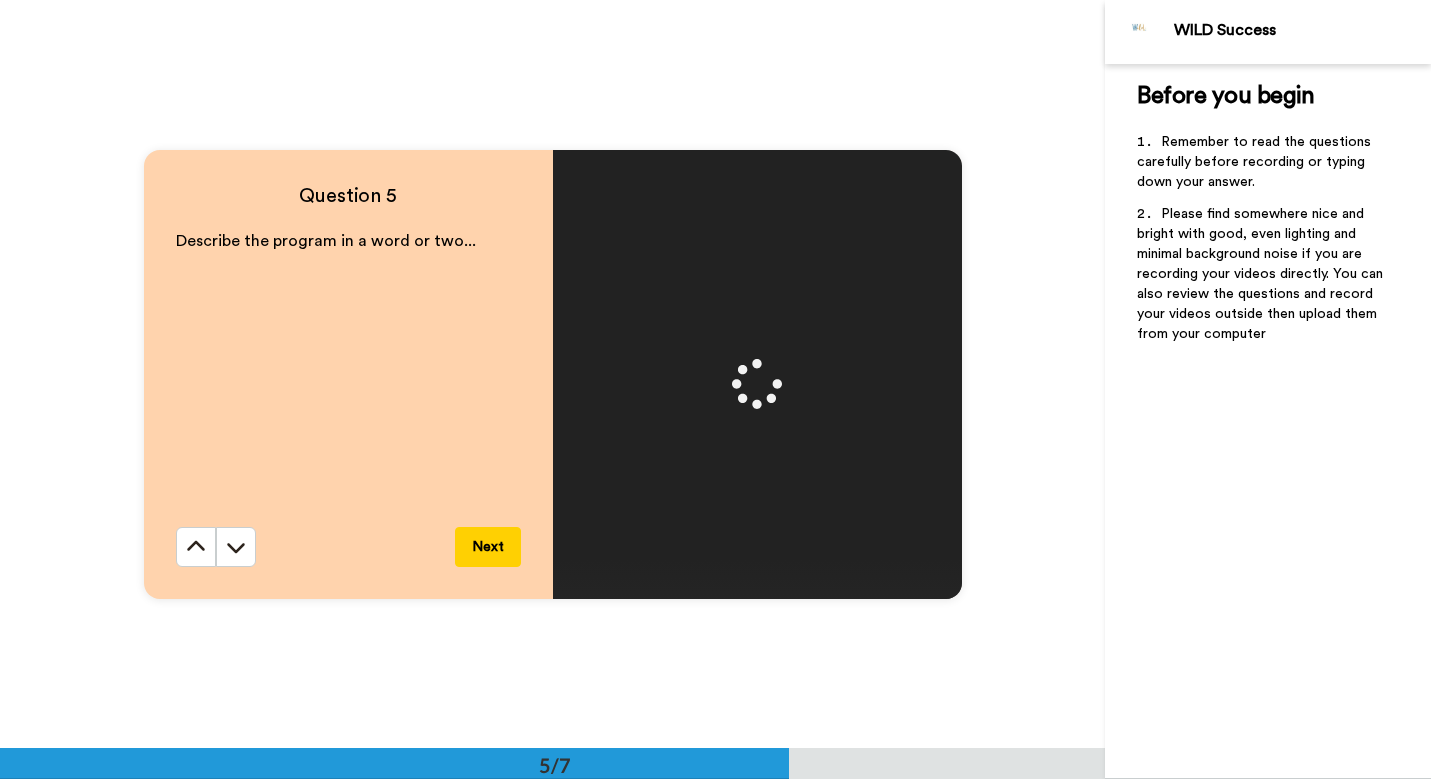 scroll, scrollTop: 3059, scrollLeft: 0, axis: vertical 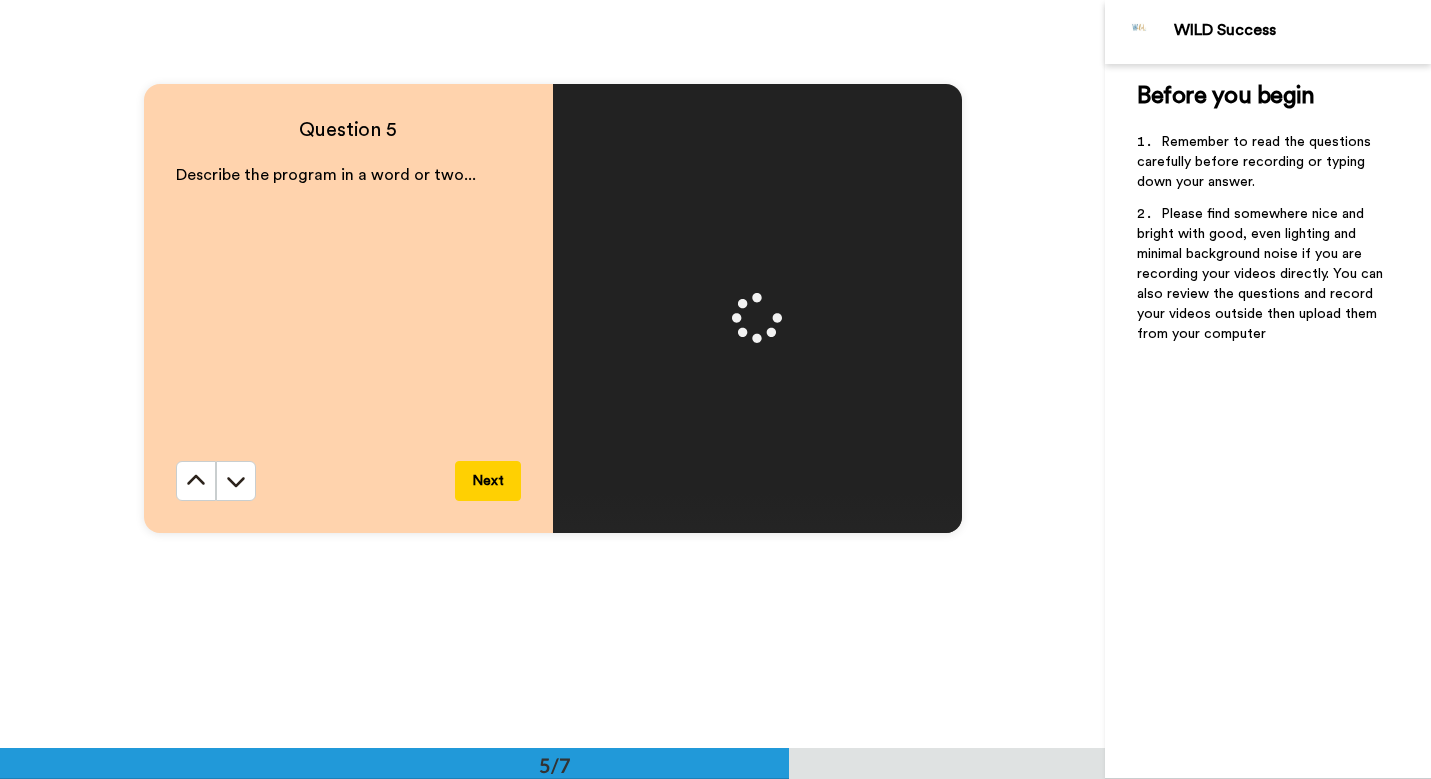 click on "Next" at bounding box center [488, 481] 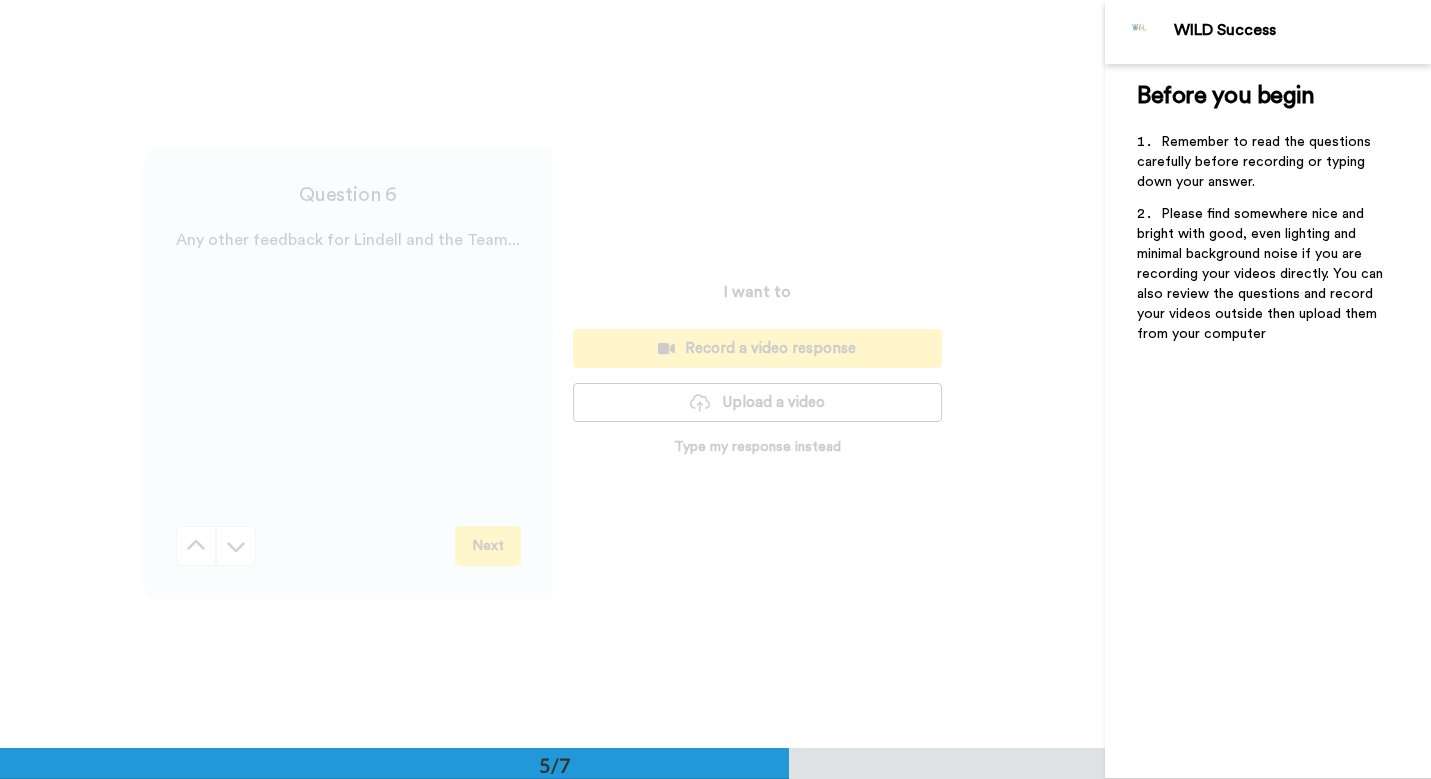 scroll, scrollTop: 3703, scrollLeft: 0, axis: vertical 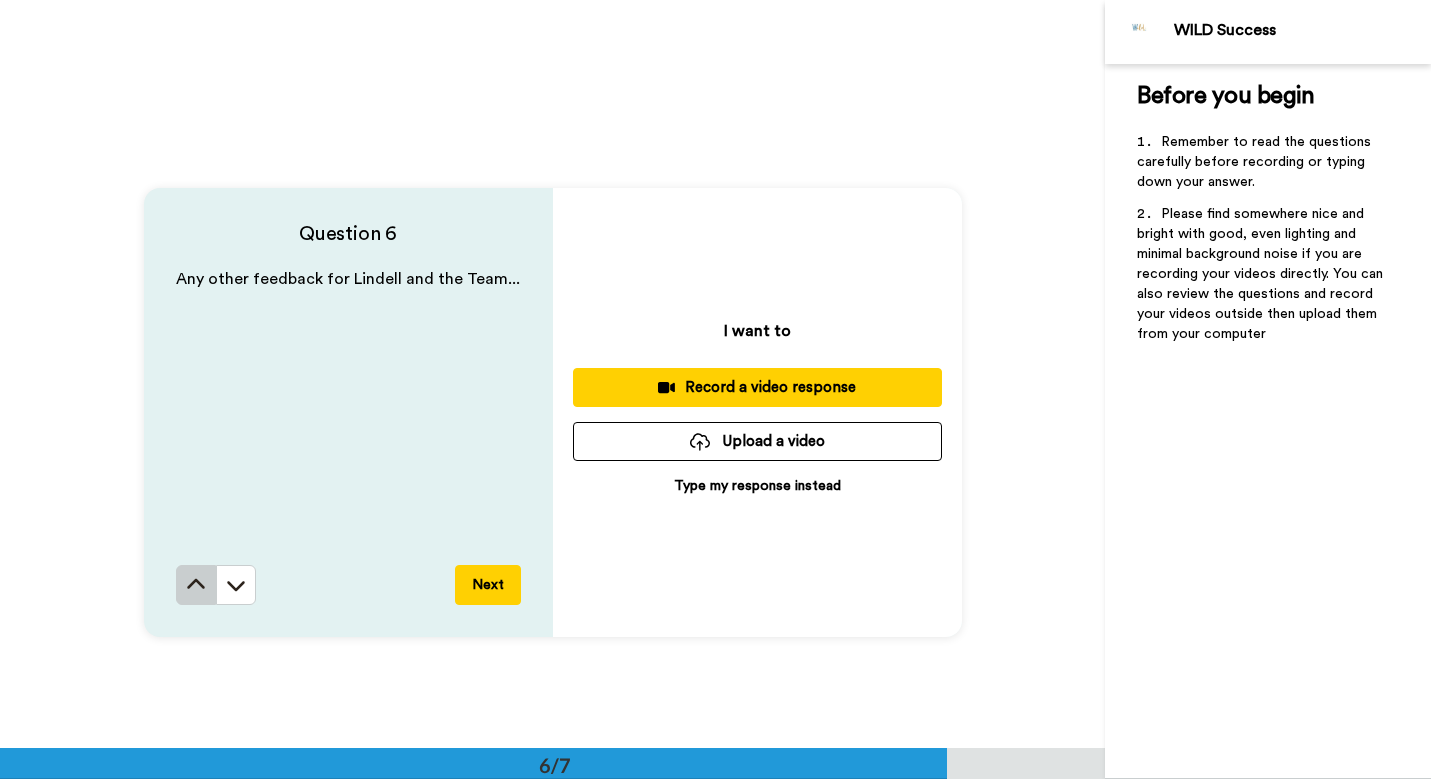 click 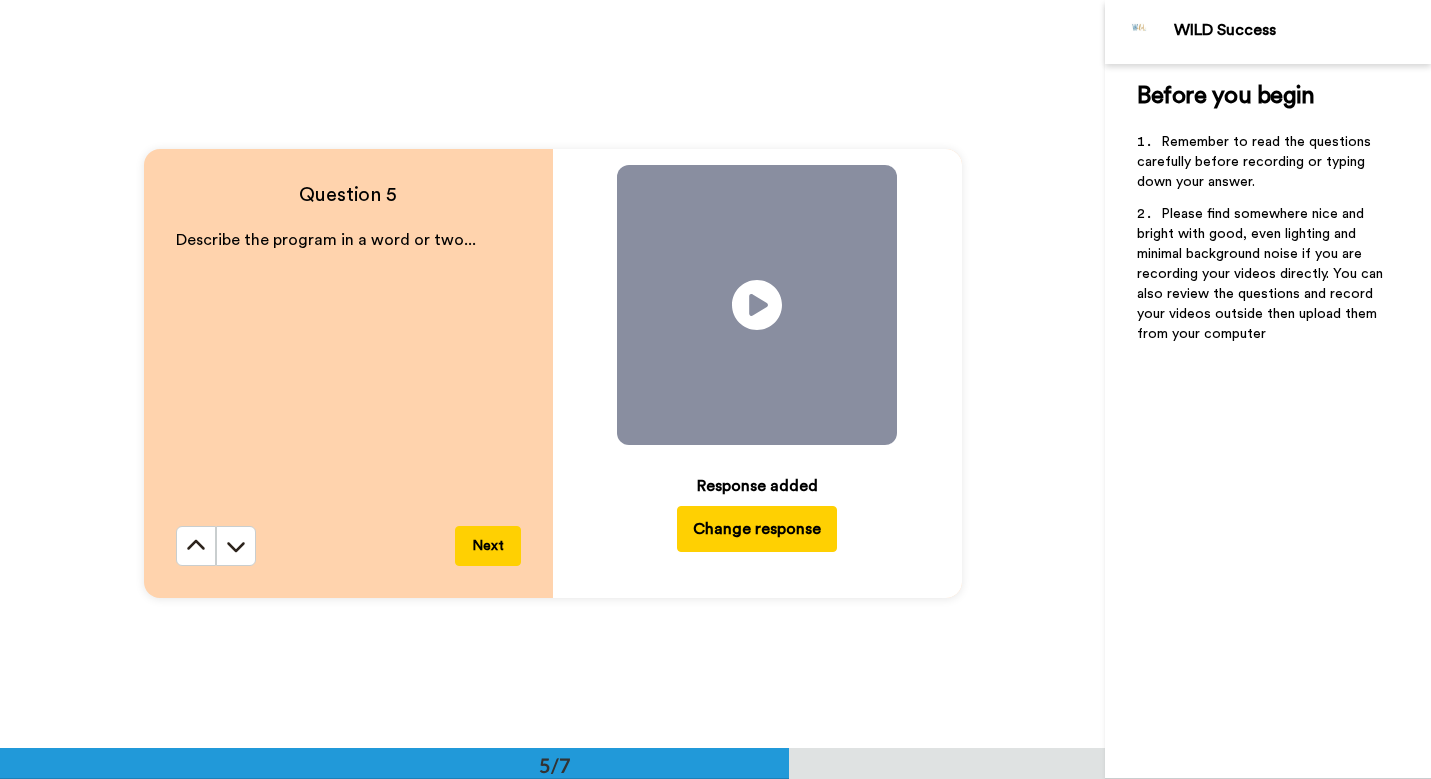 scroll, scrollTop: 2963, scrollLeft: 0, axis: vertical 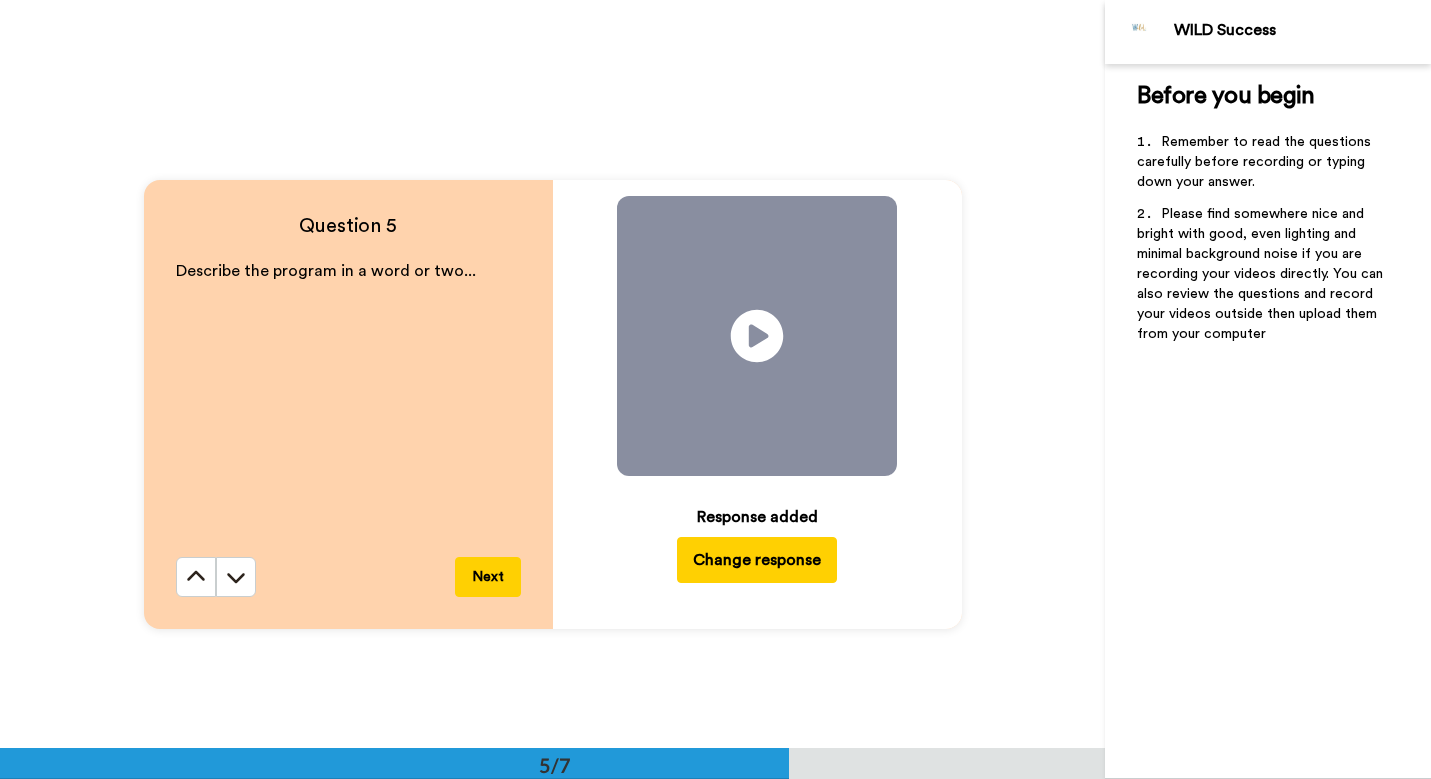 click on "Play/Pause" 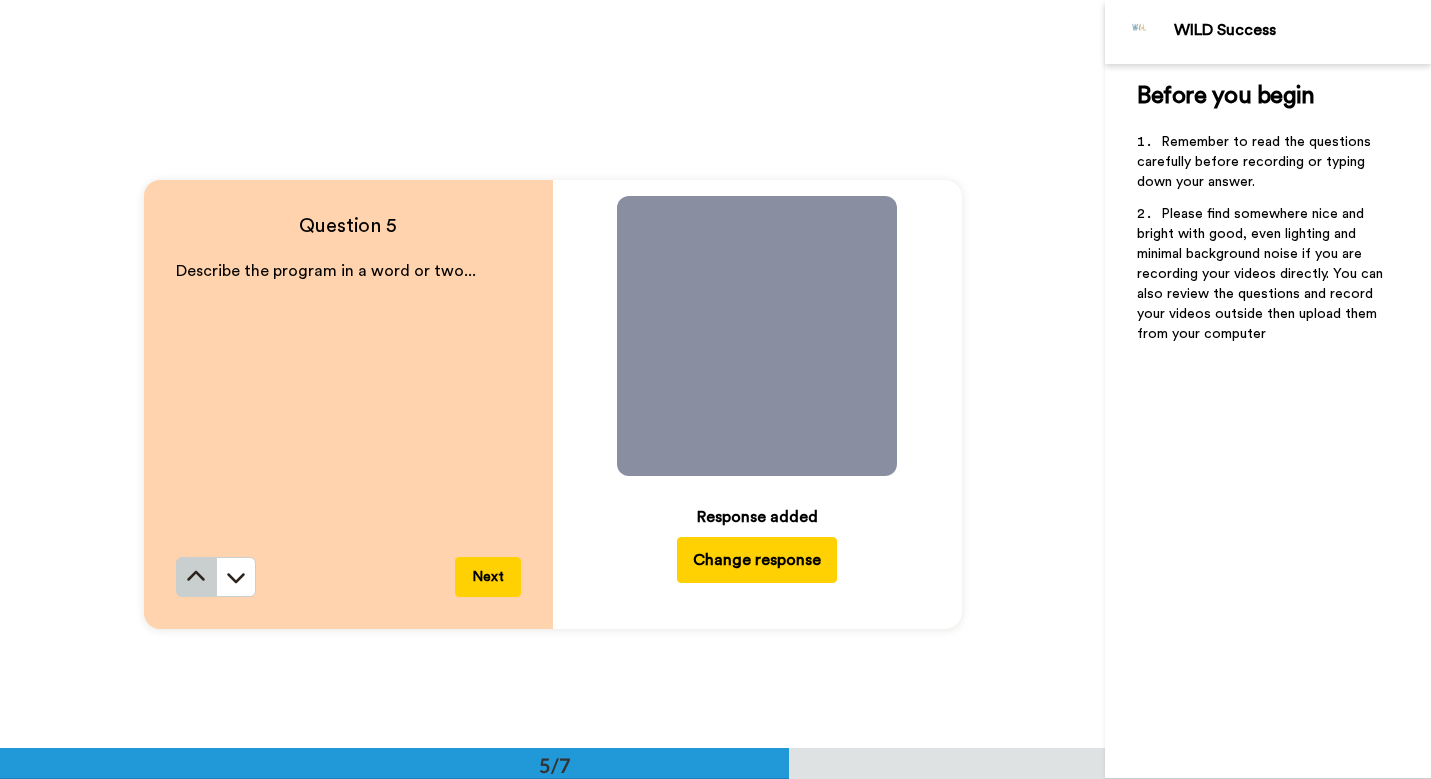 click 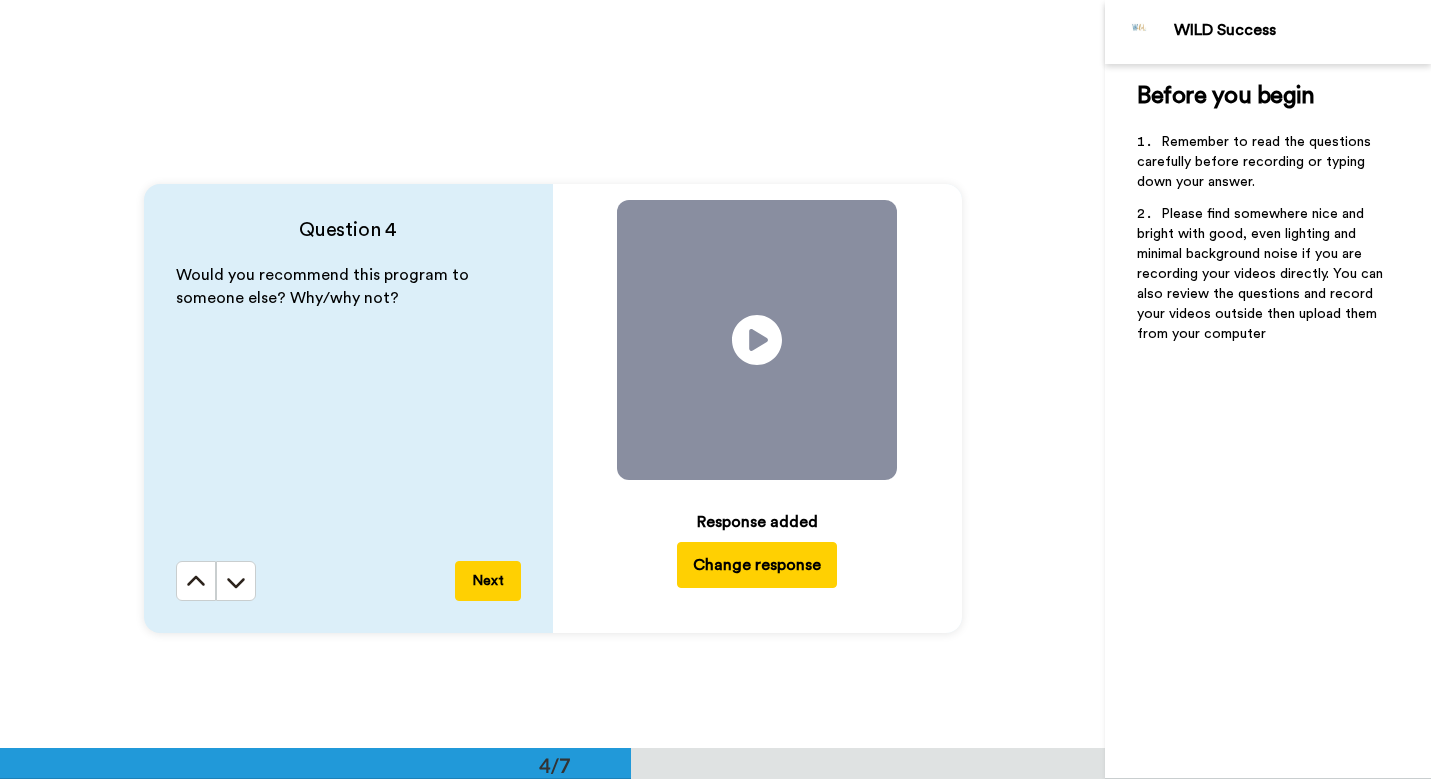 scroll, scrollTop: 2198, scrollLeft: 0, axis: vertical 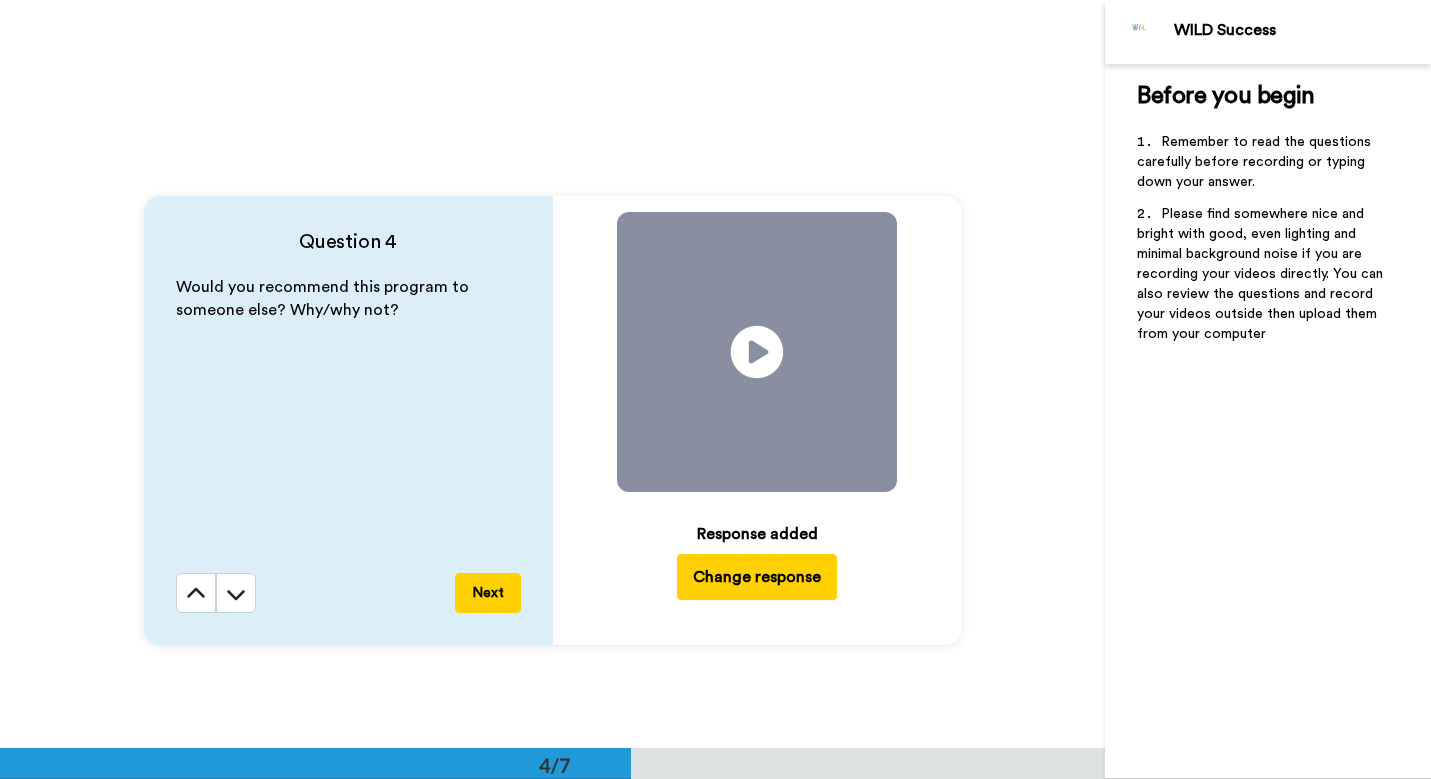 click on "Play/Pause" 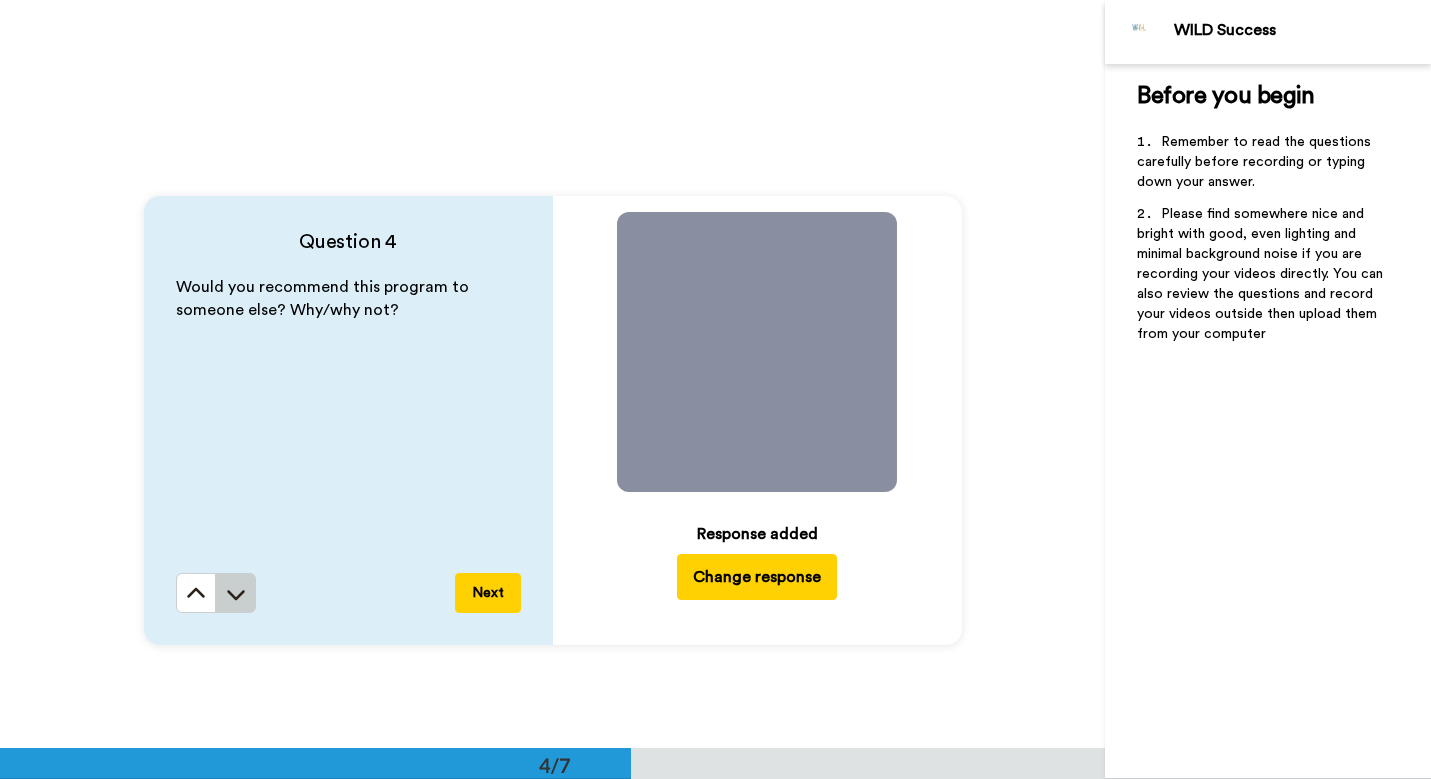 click 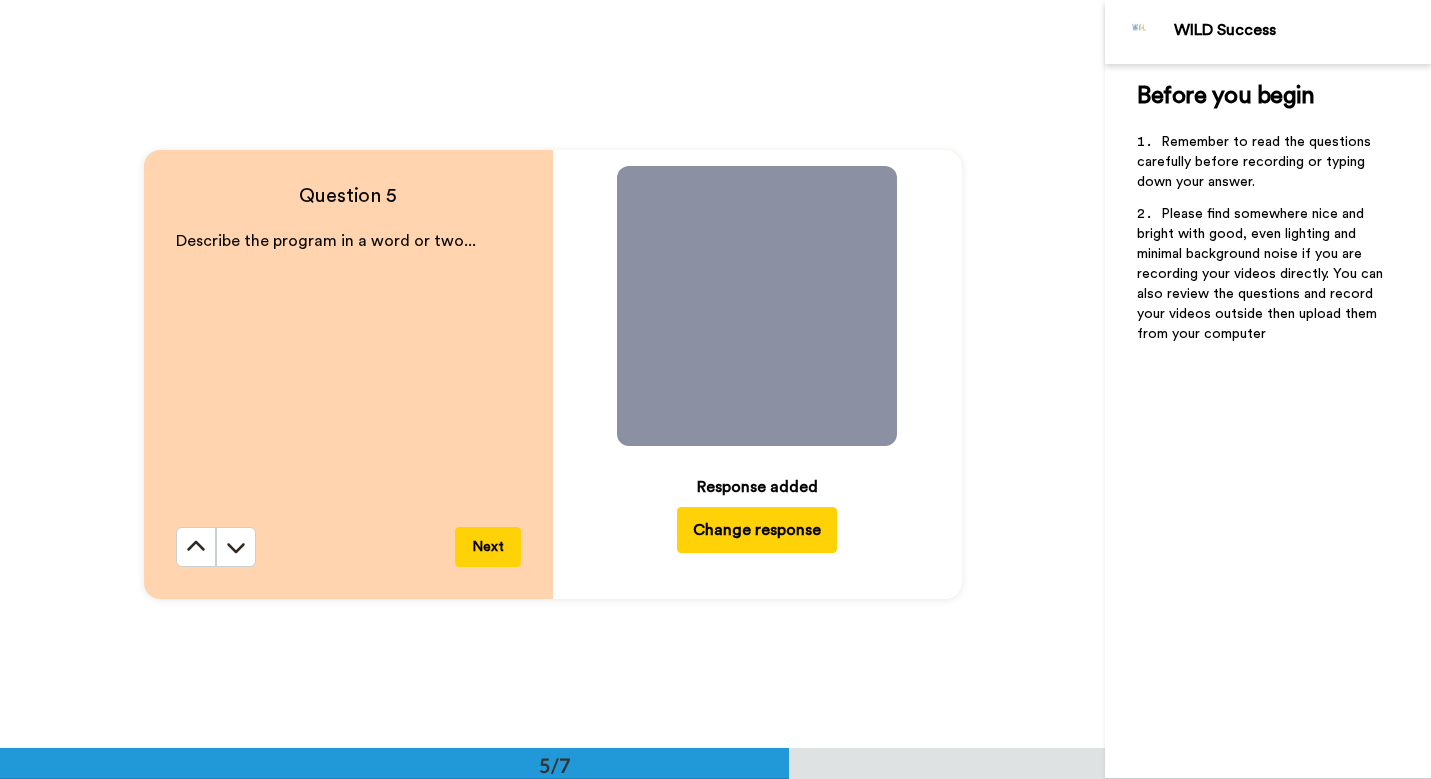scroll, scrollTop: 2994, scrollLeft: 0, axis: vertical 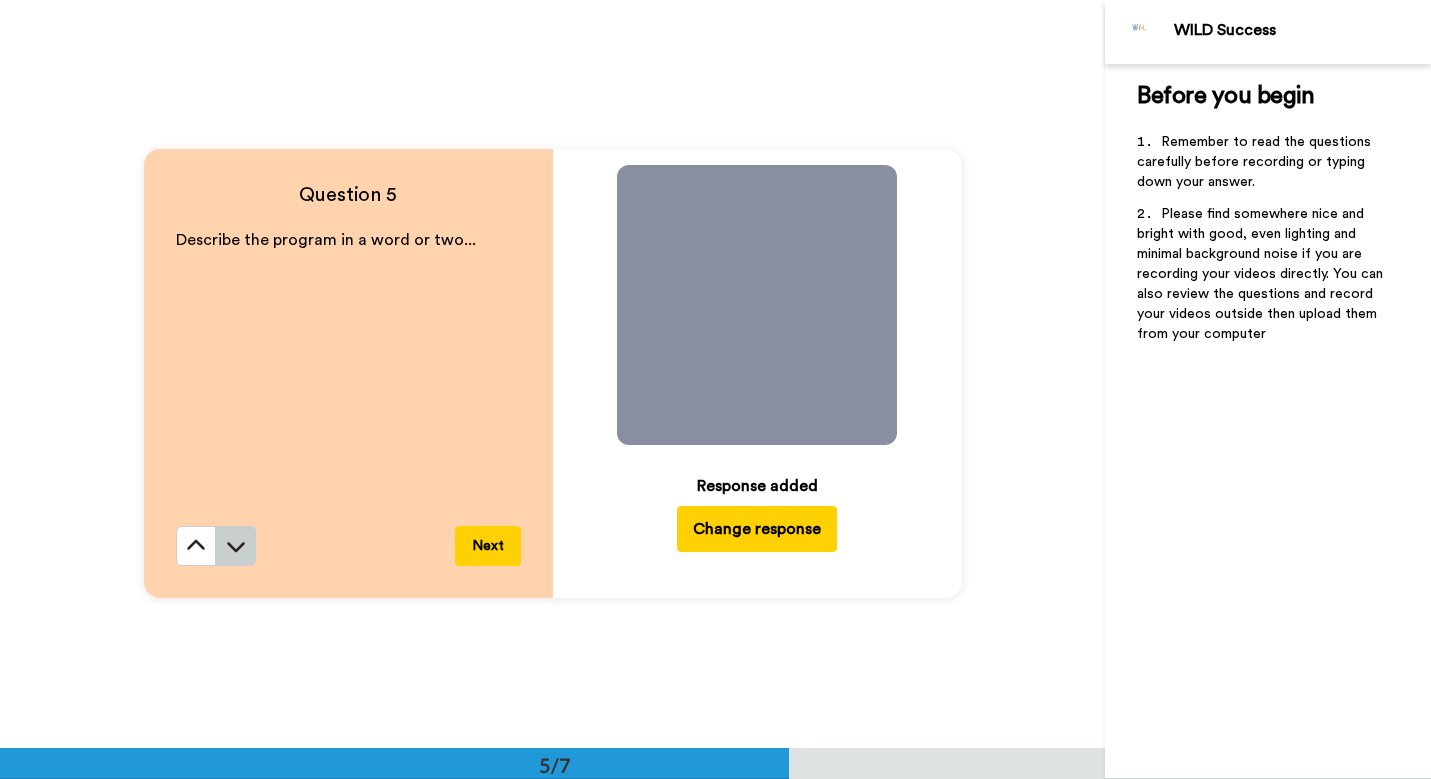 click 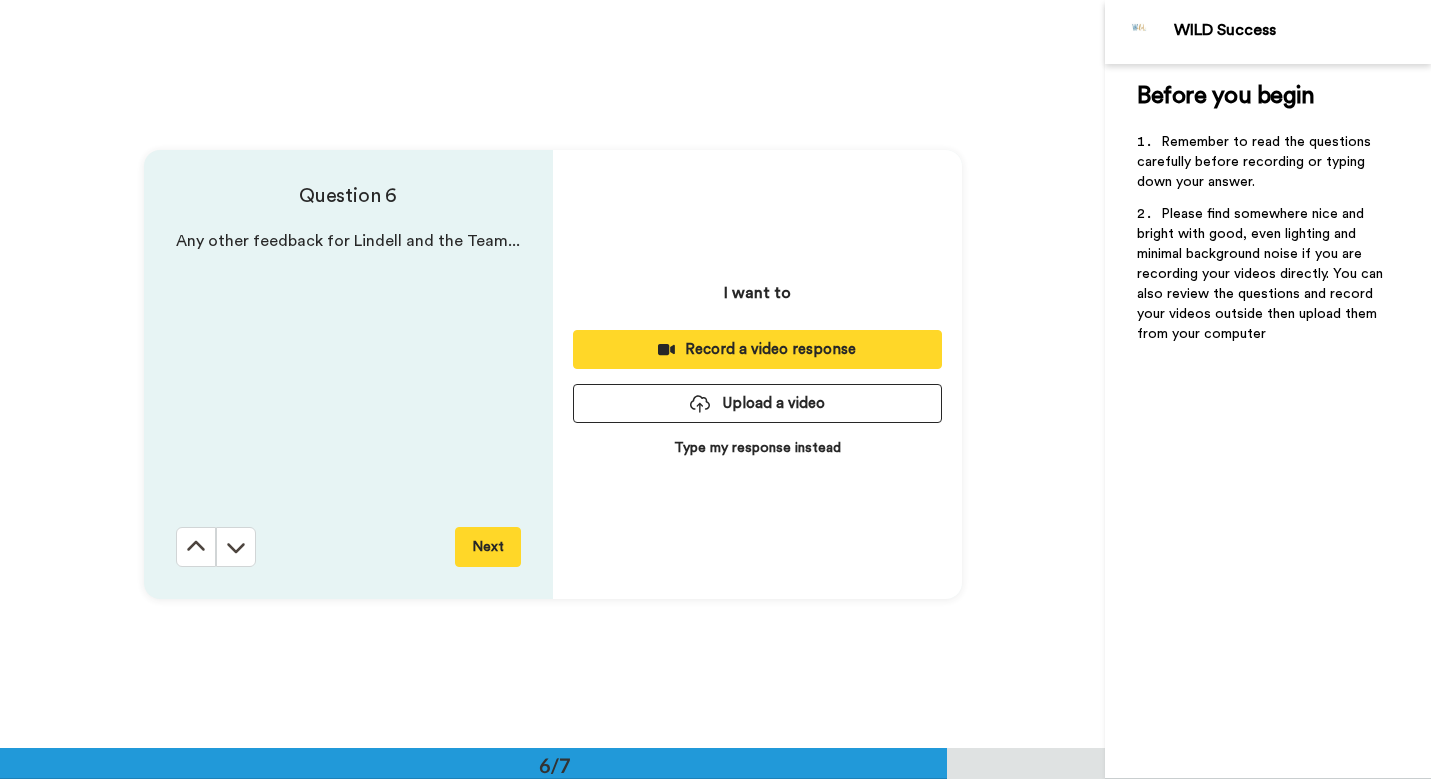 scroll, scrollTop: 3742, scrollLeft: 0, axis: vertical 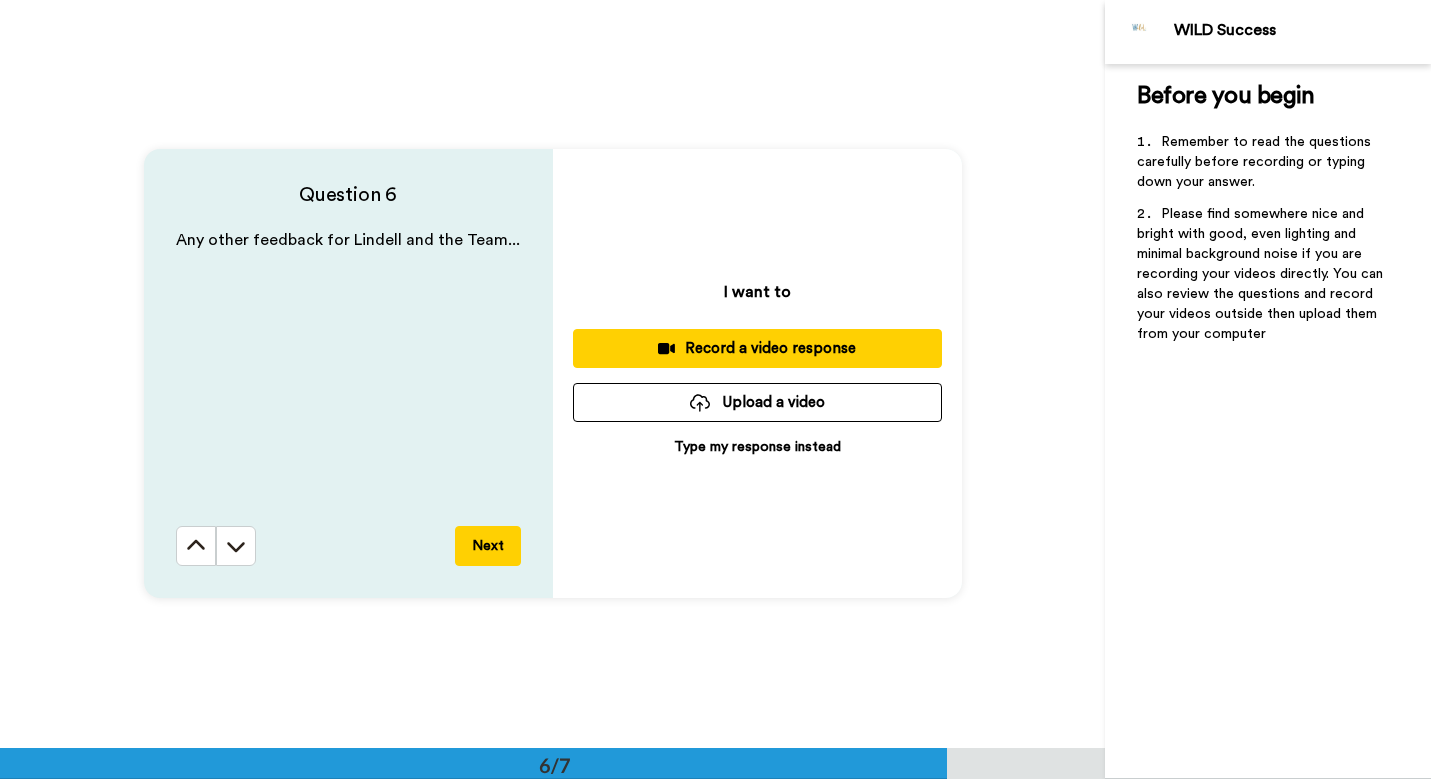 click on "Type my response instead" at bounding box center (757, 447) 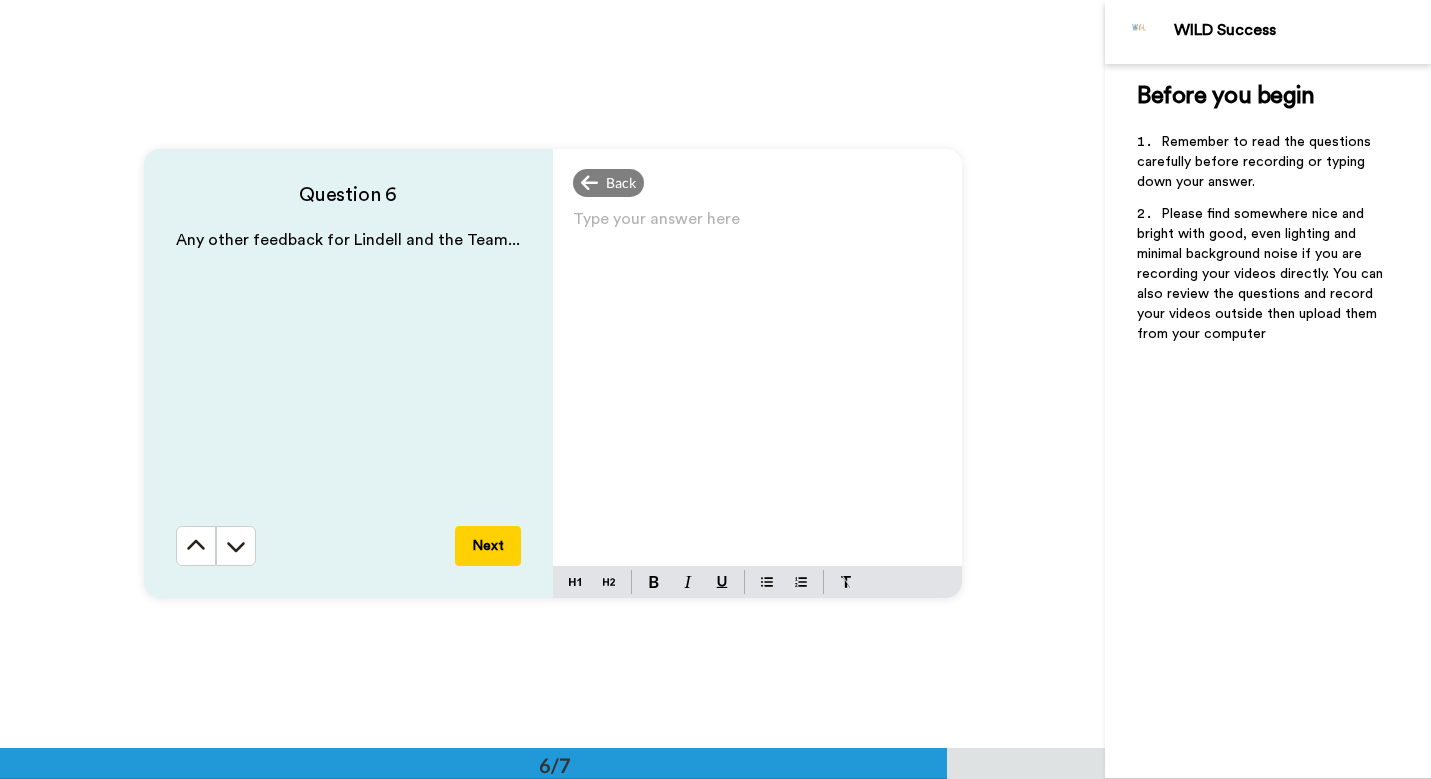 click on "Type your answer here ﻿" at bounding box center (757, 227) 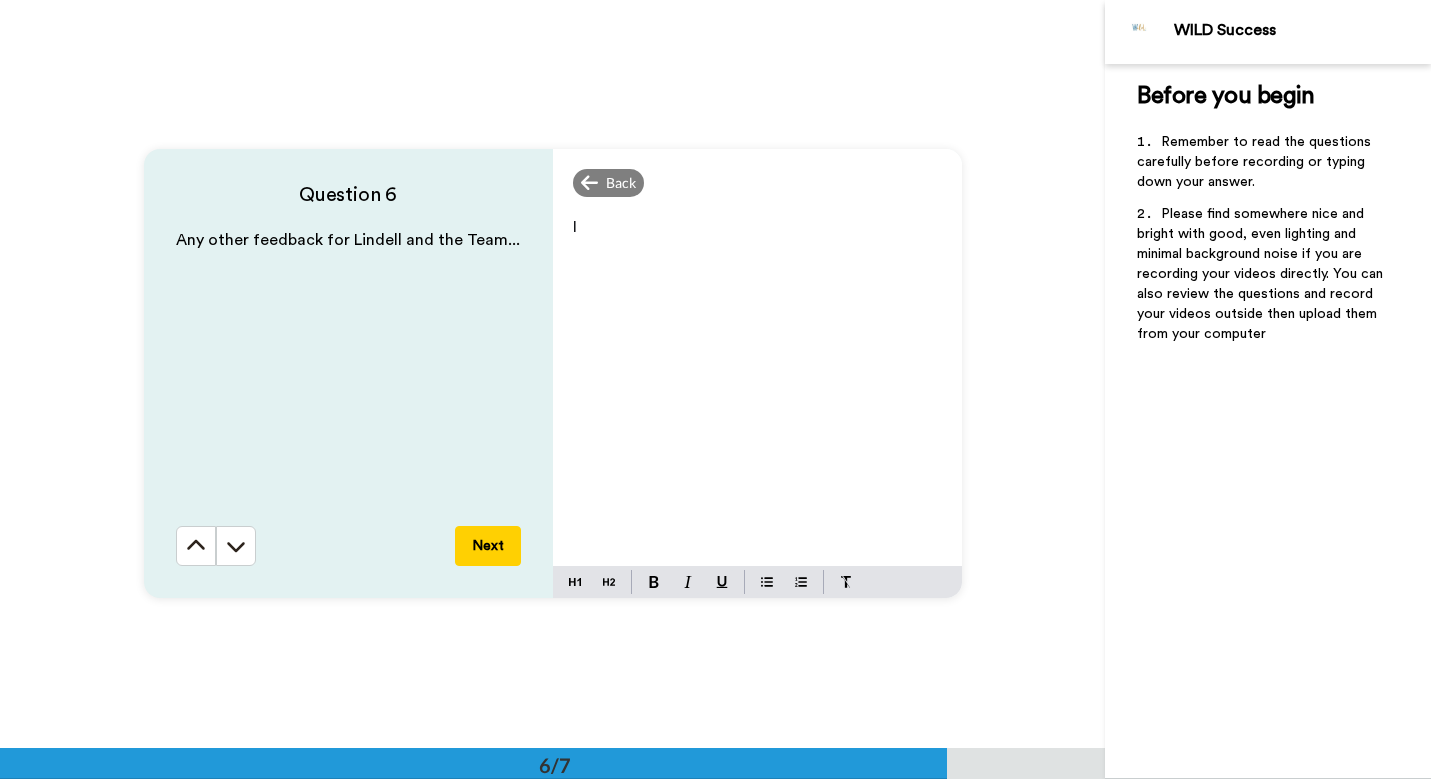 type 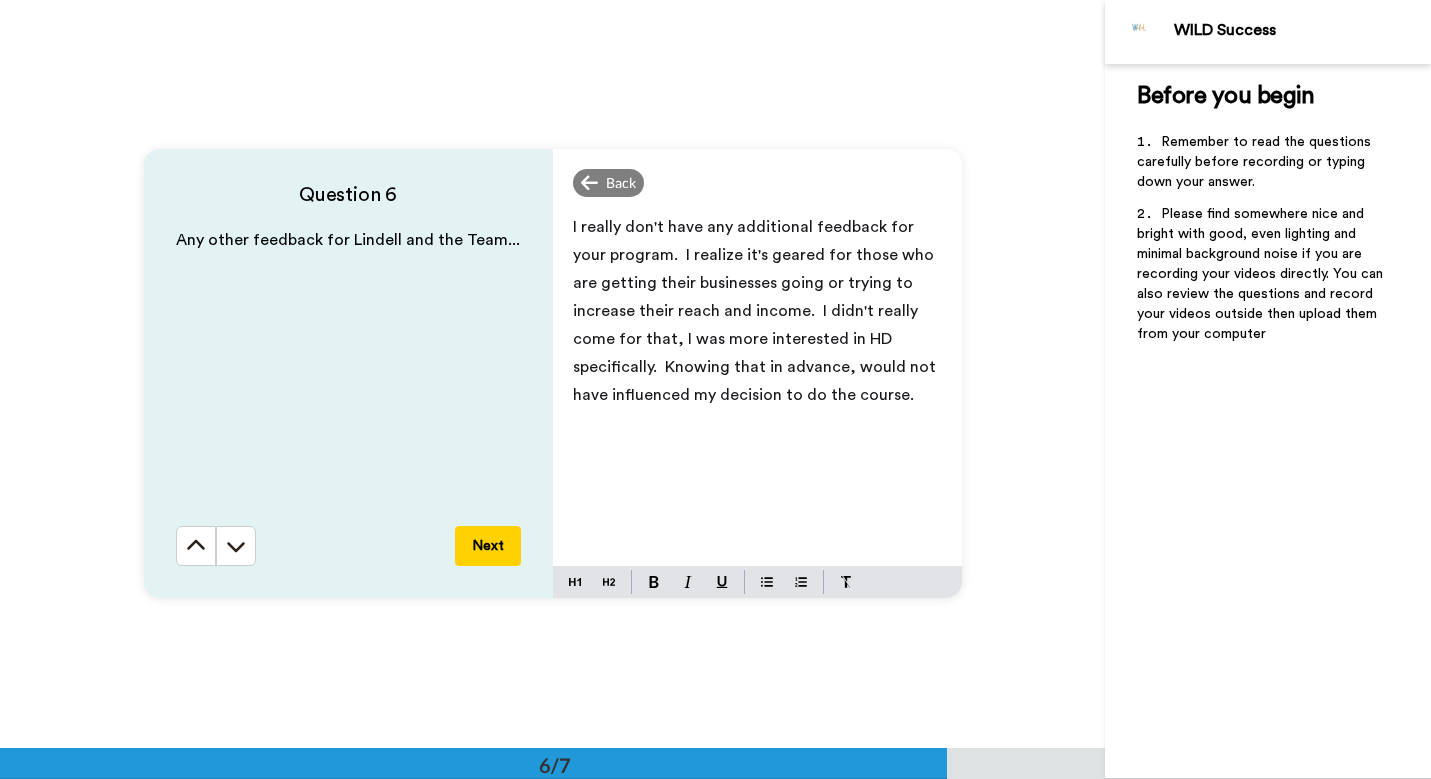 click on "I really don't have any additional feedback for your program.  I realize it's geared for those who are getting their businesses going or trying to increase their reach and income.  I didn't really come for that, I was more interested in HD specifically.  Knowing that in advance, would not have influenced my decision to do the course." at bounding box center (756, 311) 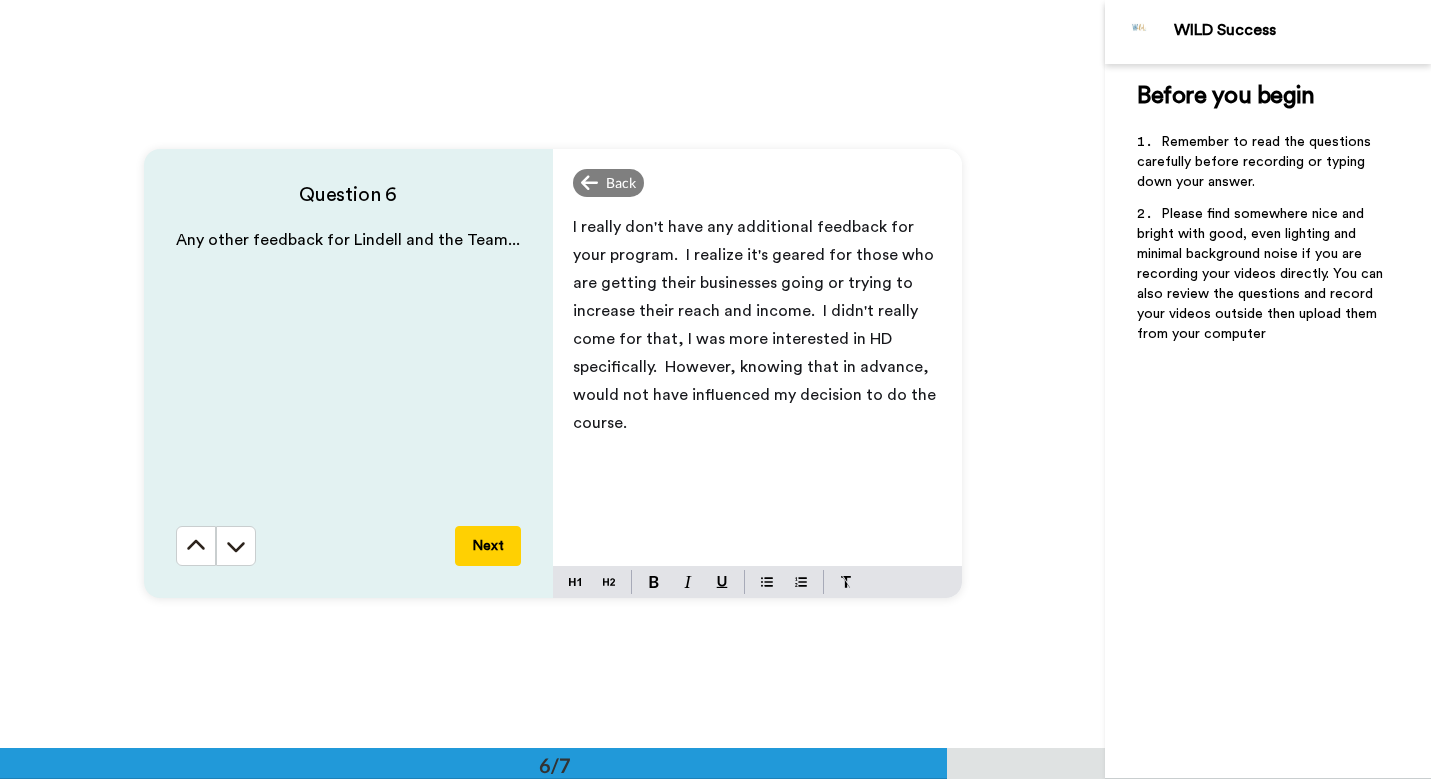 click on "I really don't have any additional feedback for your program.  I realize it's geared for those who are getting their businesses going or trying to increase their reach and income.  I didn't really come for that, I was more interested in HD specifically.  However, knowing that in advance, would not have influenced my decision to do the course." at bounding box center [756, 325] 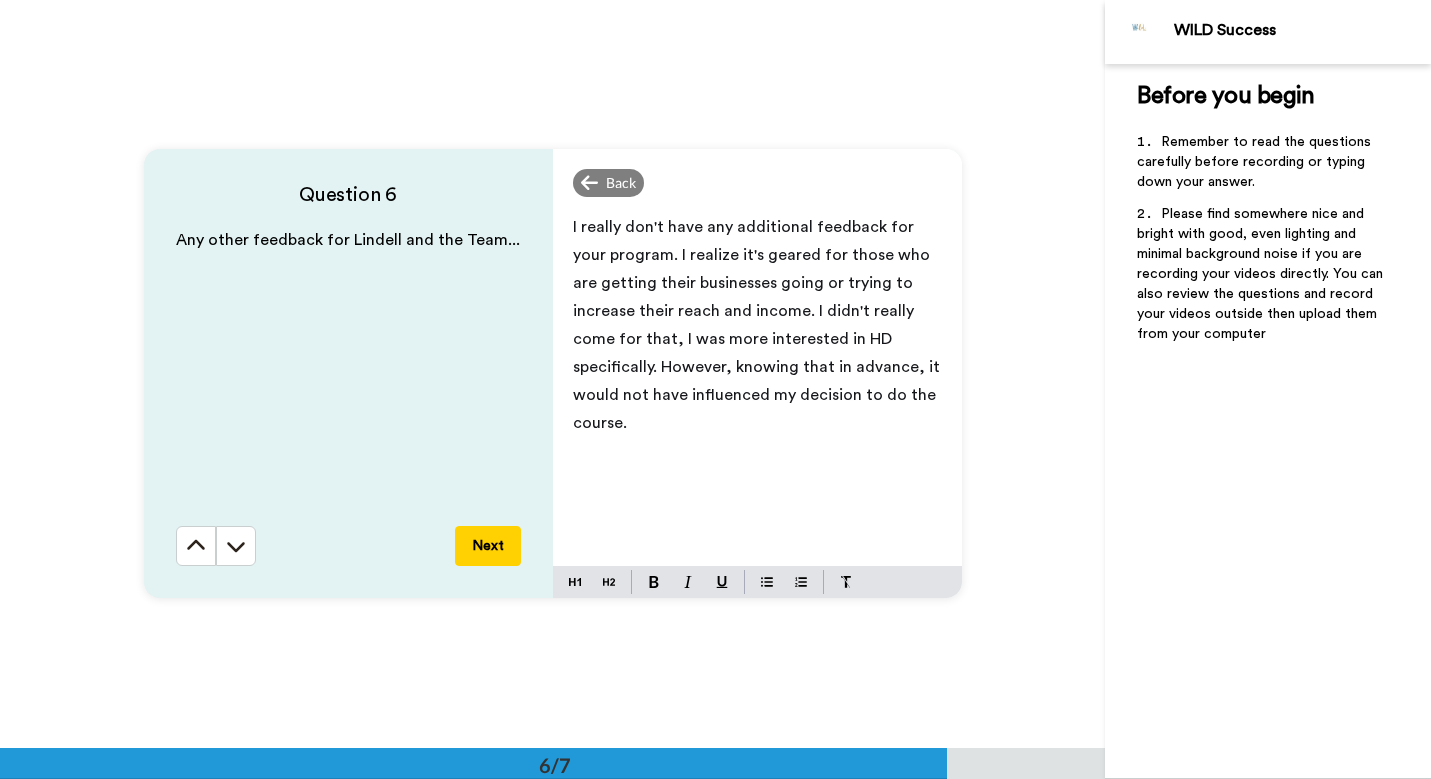 click on "I really don't have any additional feedback for your program. I realize it's geared for those who are getting their businesses going or trying to increase their reach and income. I didn't really come for that, I was more interested in HD specifically. However, knowing that in advance, it would not have influenced my decision to do the course." at bounding box center [757, 325] 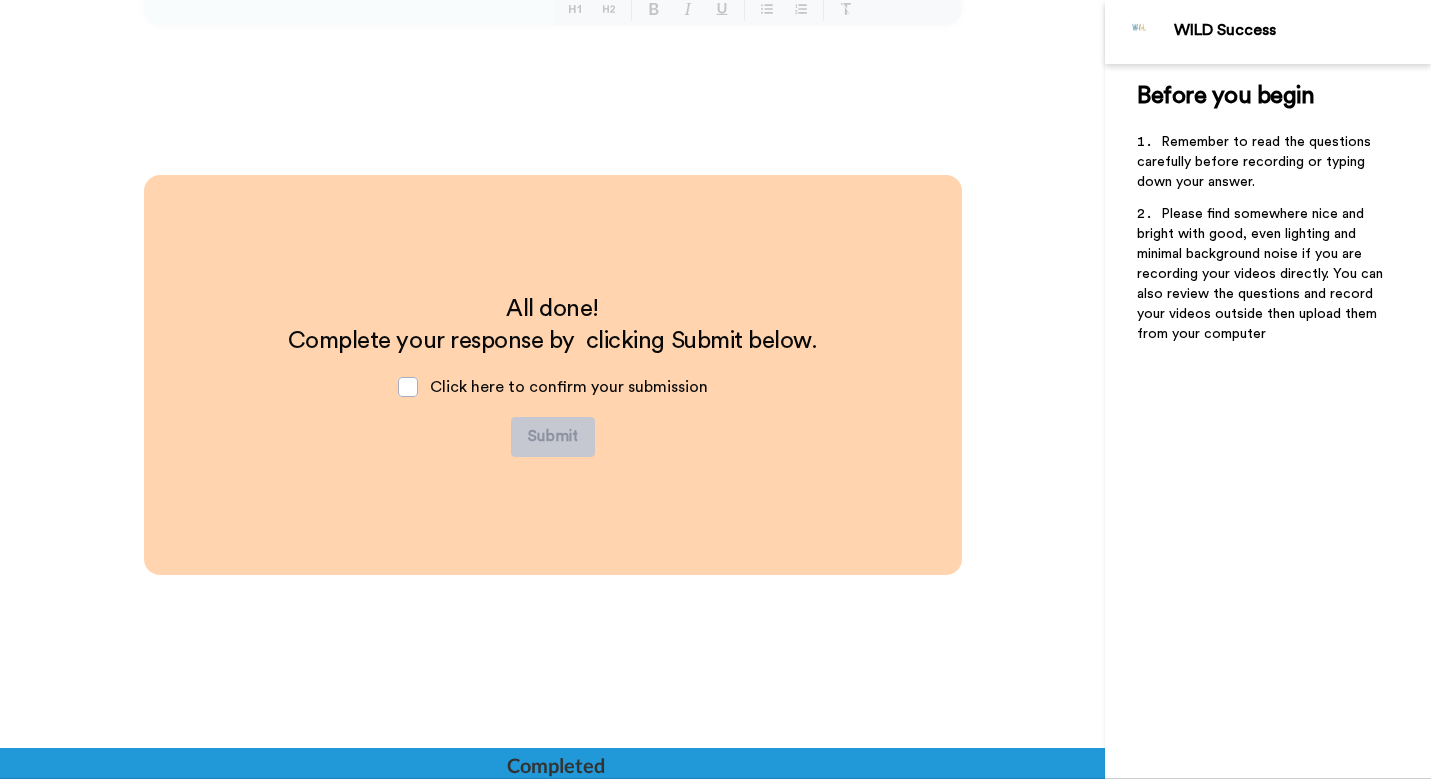 scroll, scrollTop: 4316, scrollLeft: 0, axis: vertical 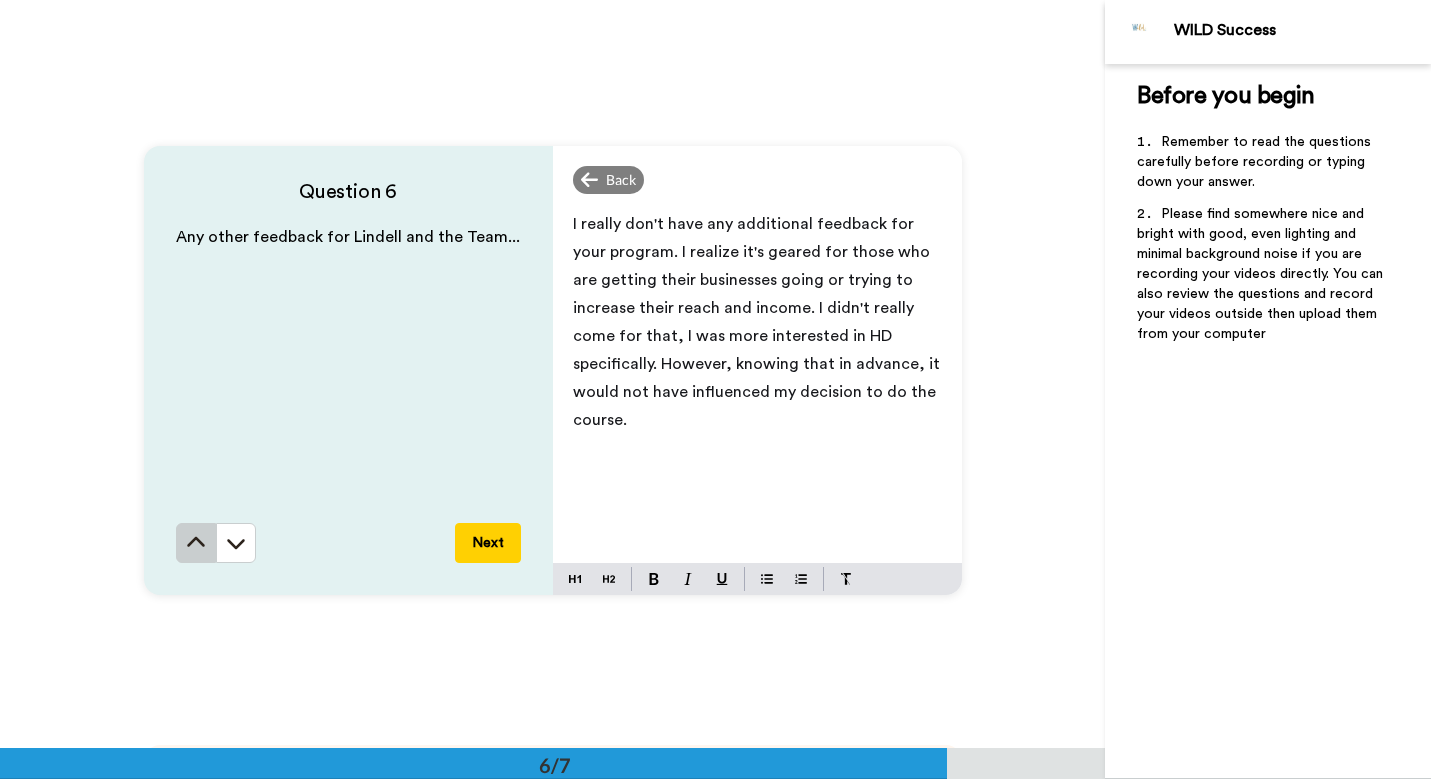 click 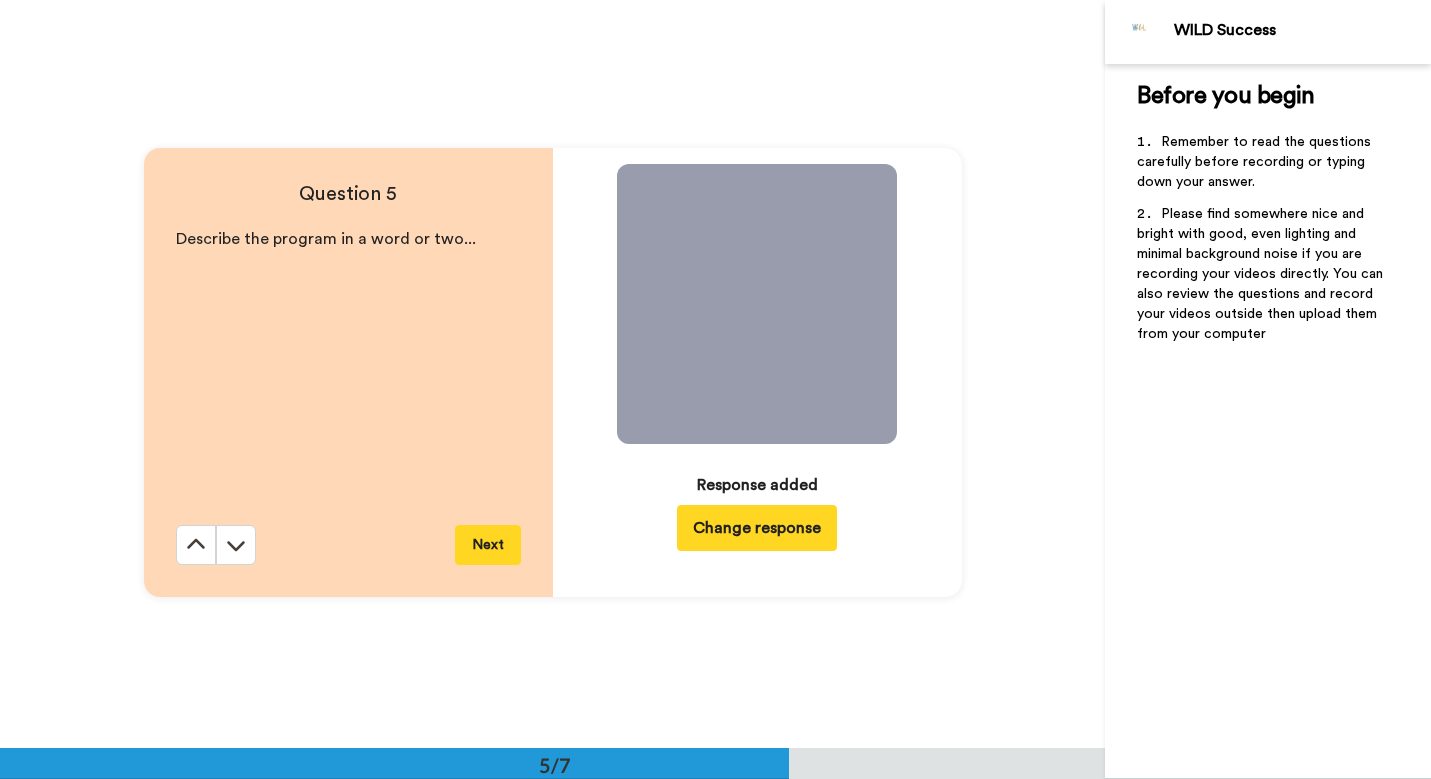 scroll, scrollTop: 2994, scrollLeft: 0, axis: vertical 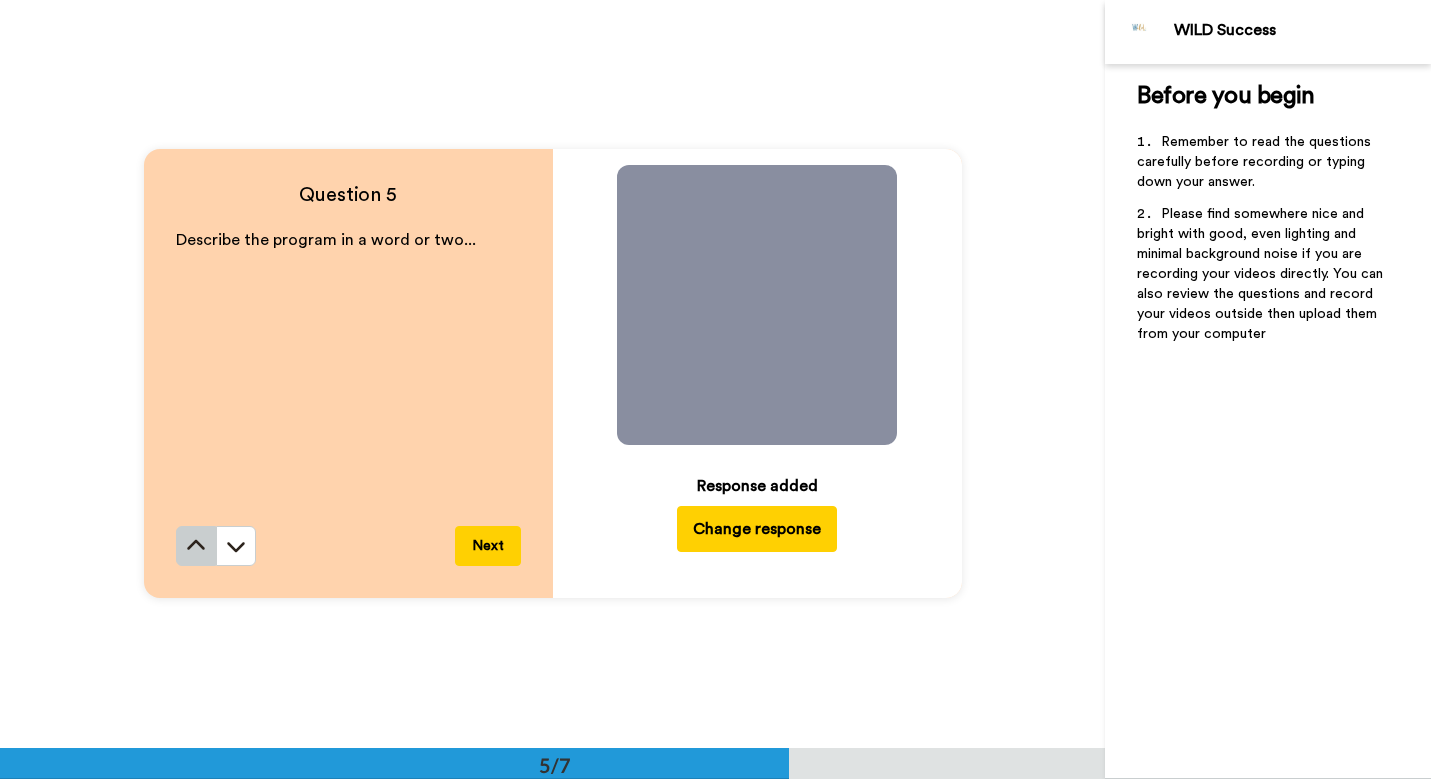 click 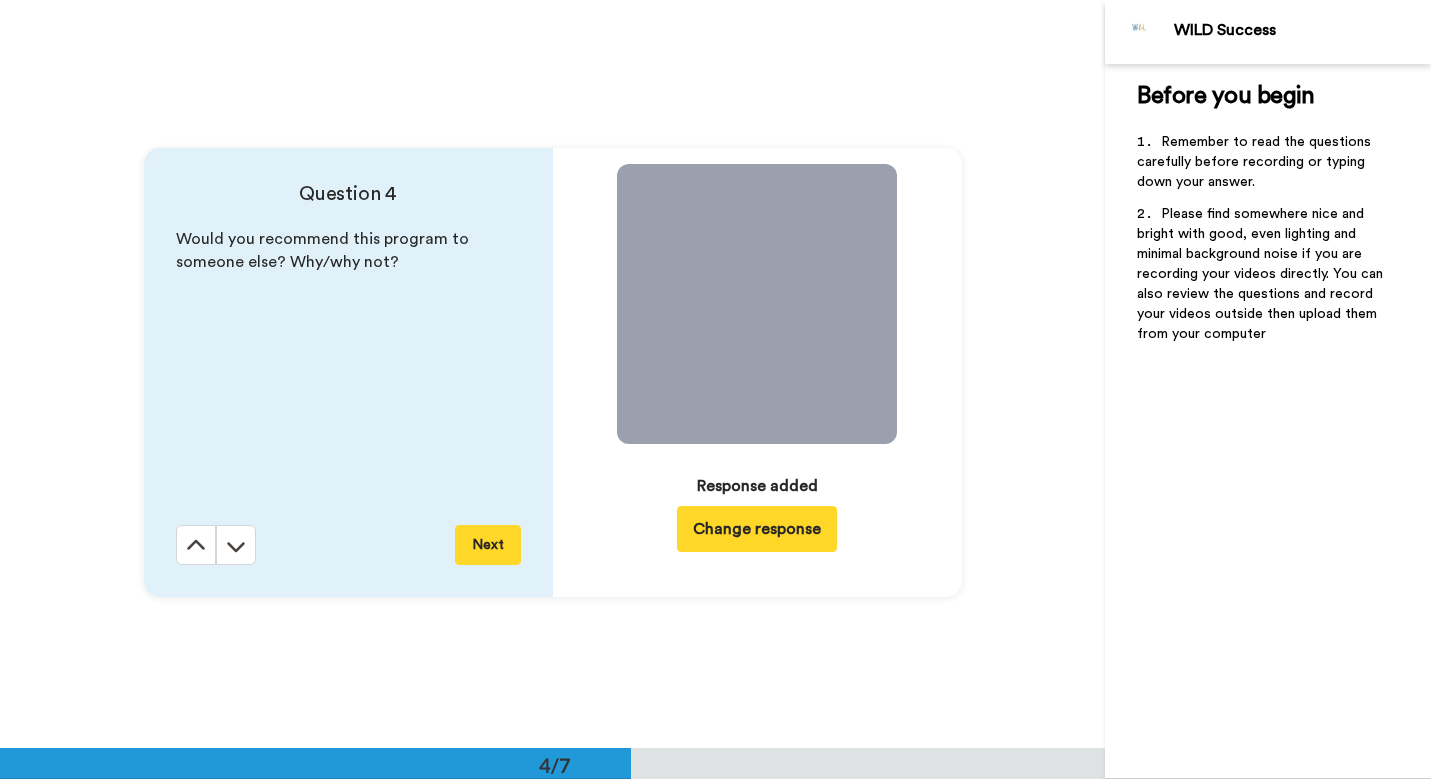 scroll, scrollTop: 2245, scrollLeft: 0, axis: vertical 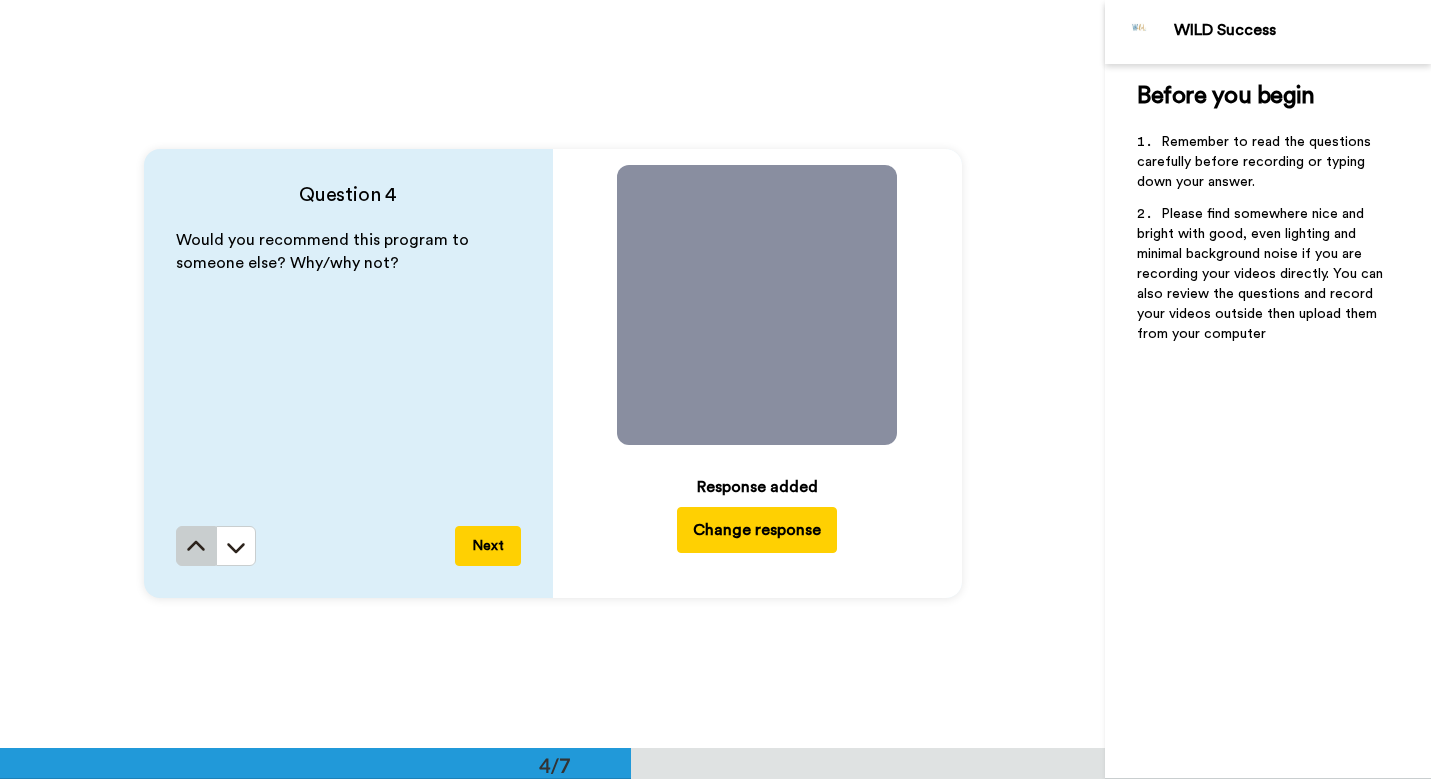 click 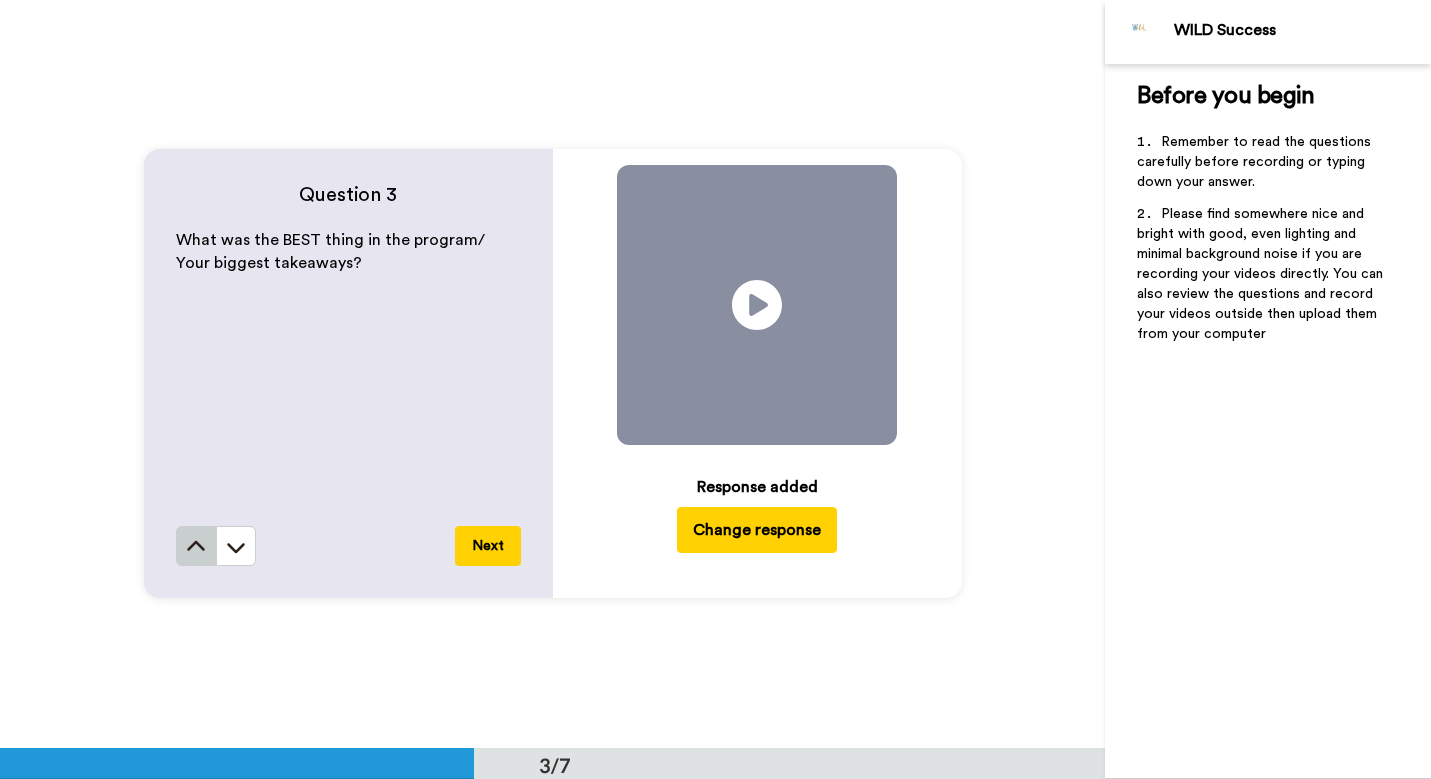 click 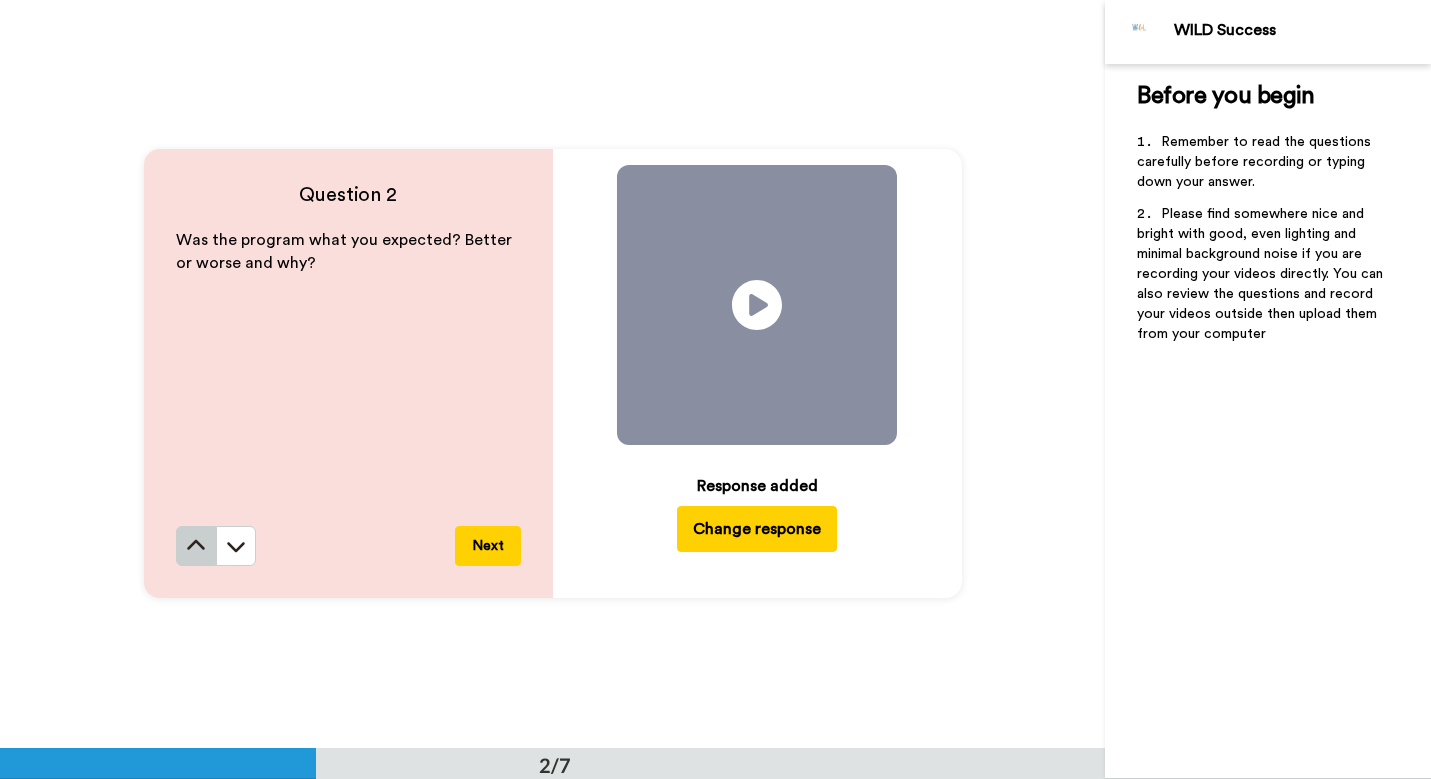 click 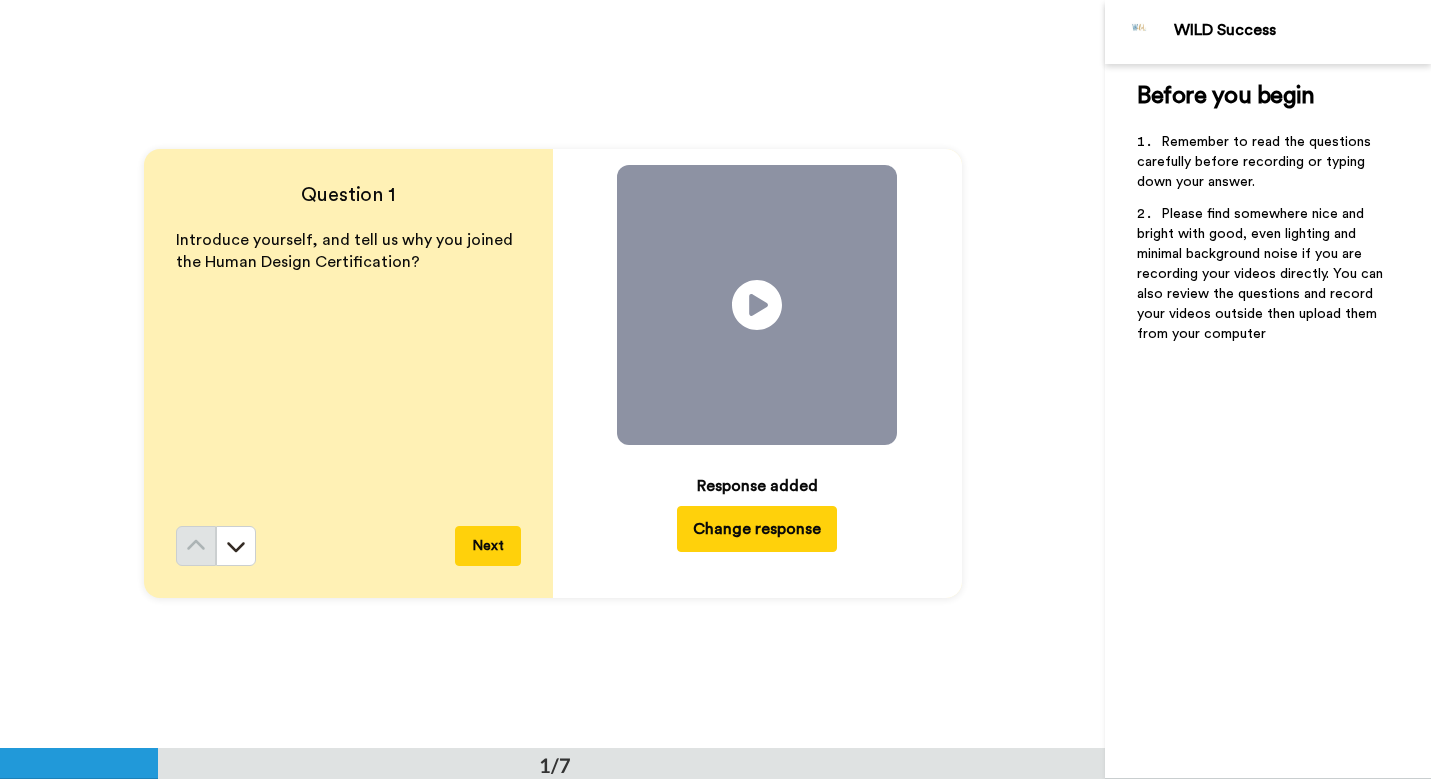 scroll, scrollTop: 0, scrollLeft: 0, axis: both 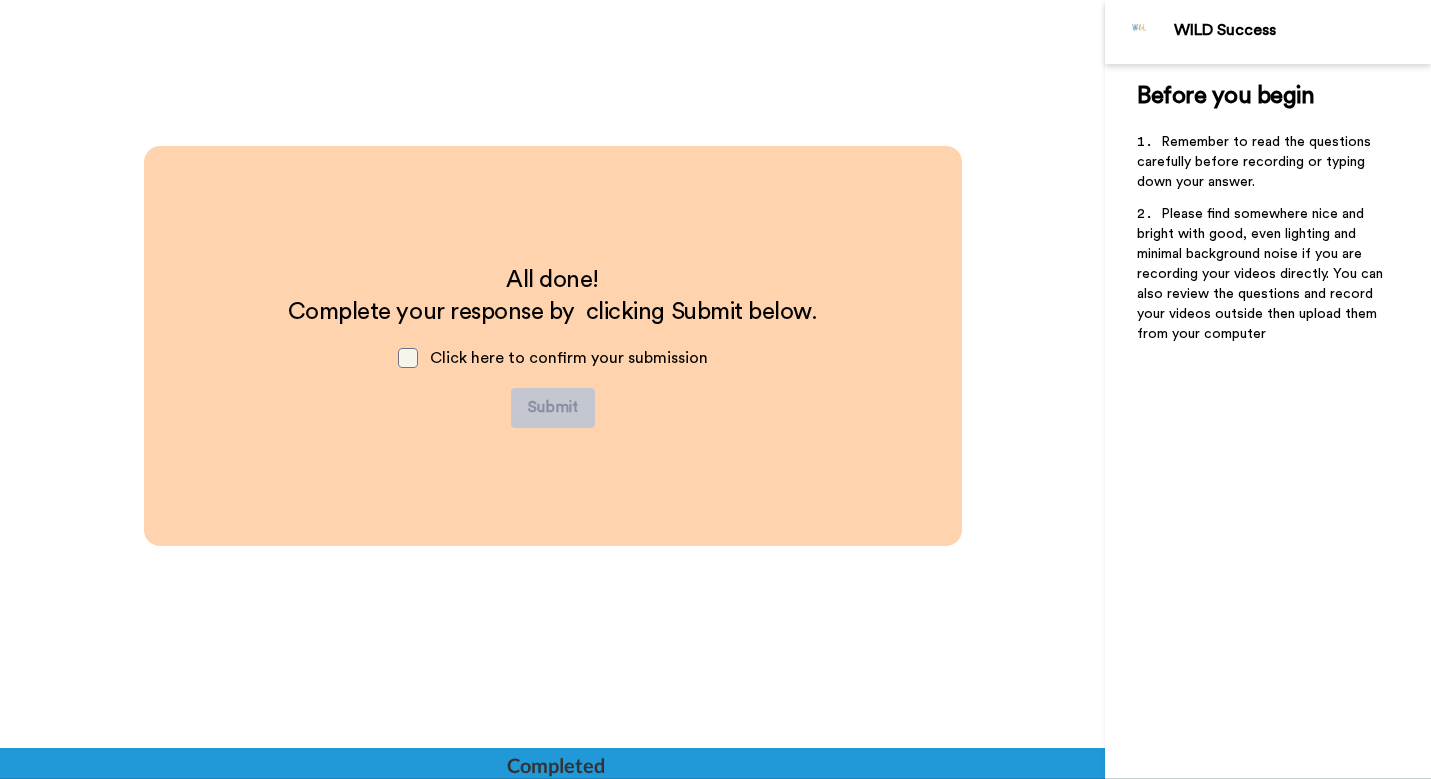 click at bounding box center (408, 358) 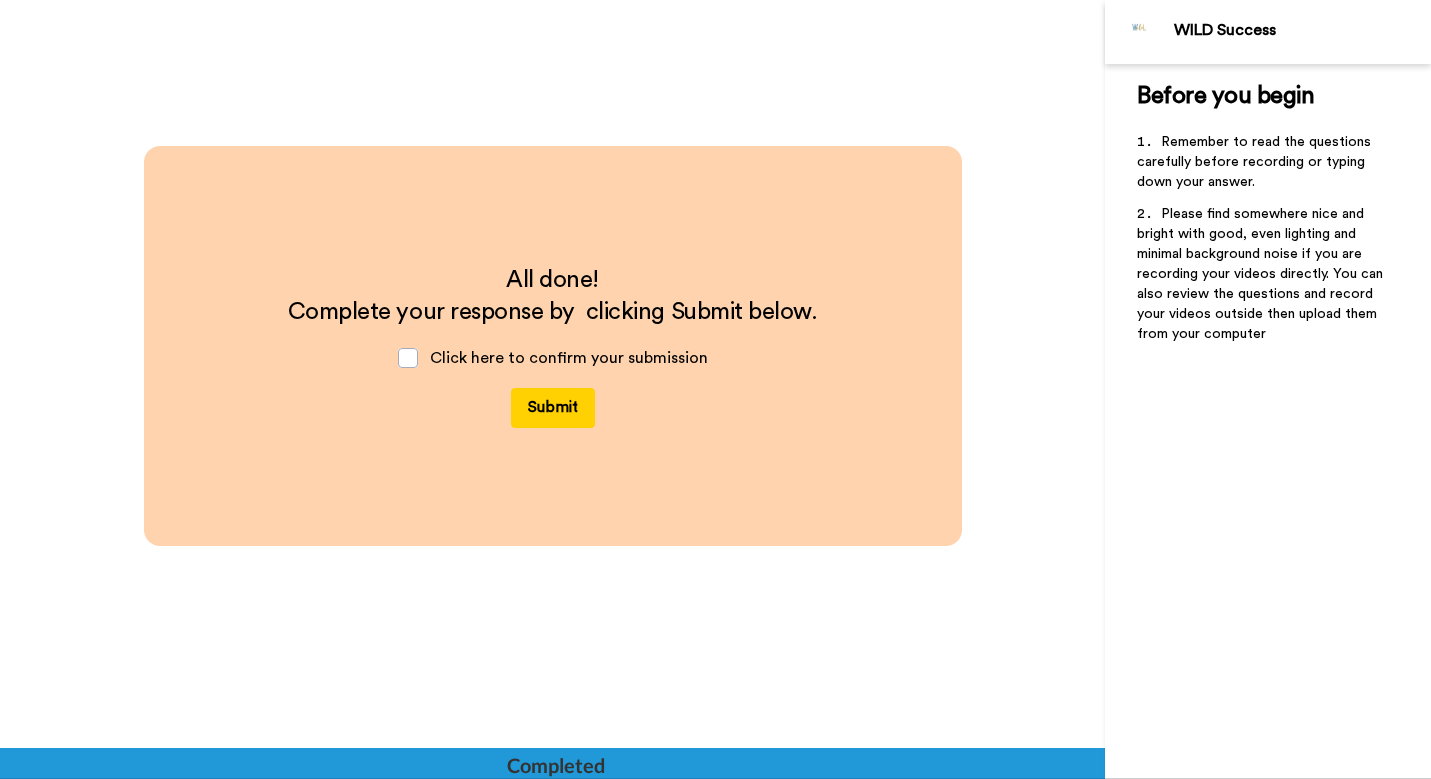 click on "Submit" at bounding box center [553, 408] 